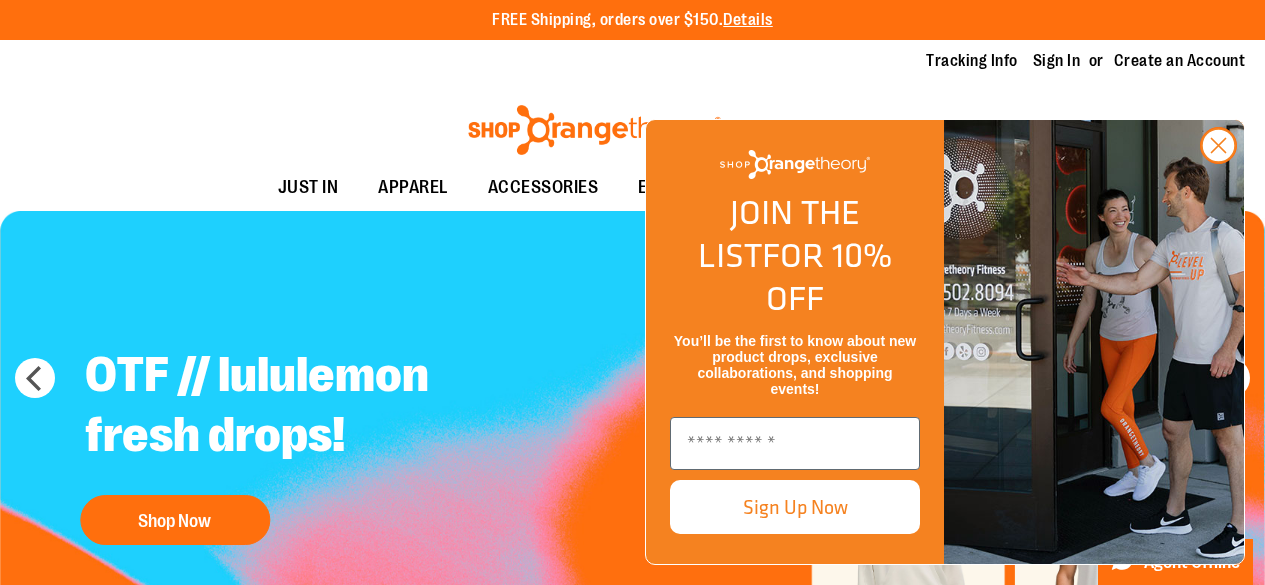 scroll, scrollTop: 0, scrollLeft: 0, axis: both 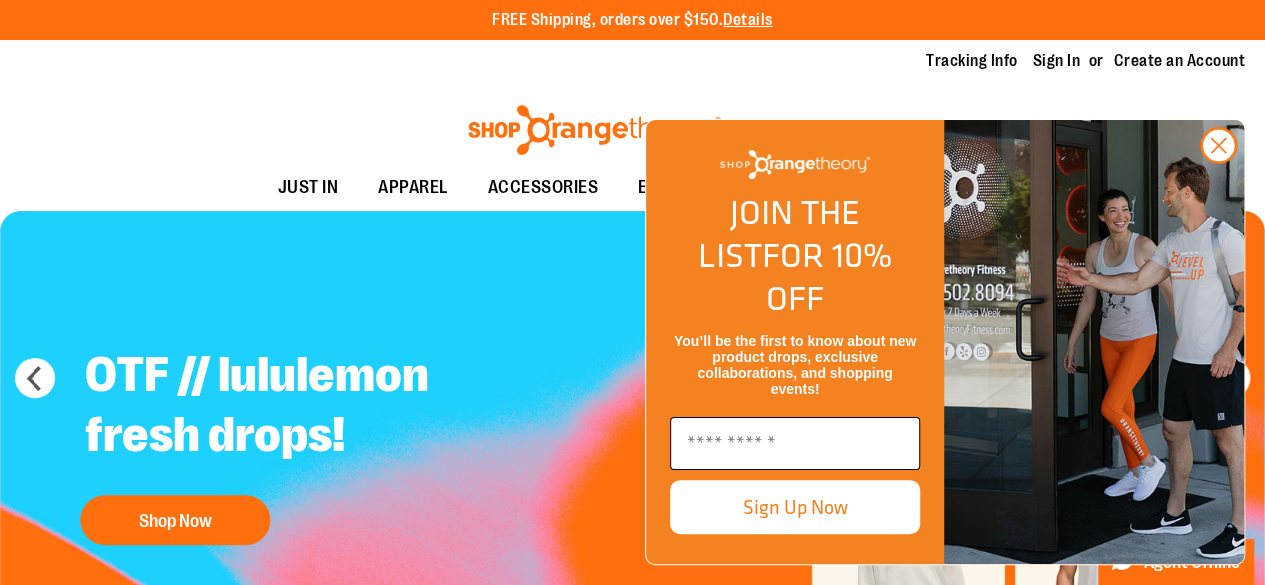 type on "**********" 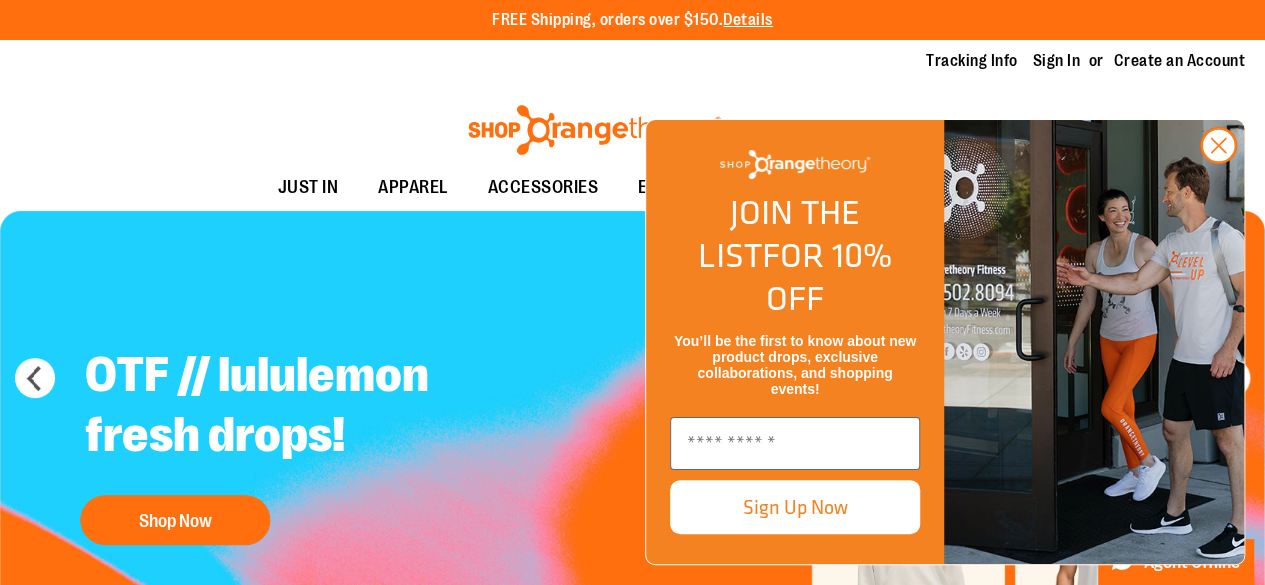 click on "JOIN THE LIST  FOR 10% OFF You’ll be the first to know about new product drops, exclusive collaborations, and shopping events! Sign Up Now ******" at bounding box center [945, 342] 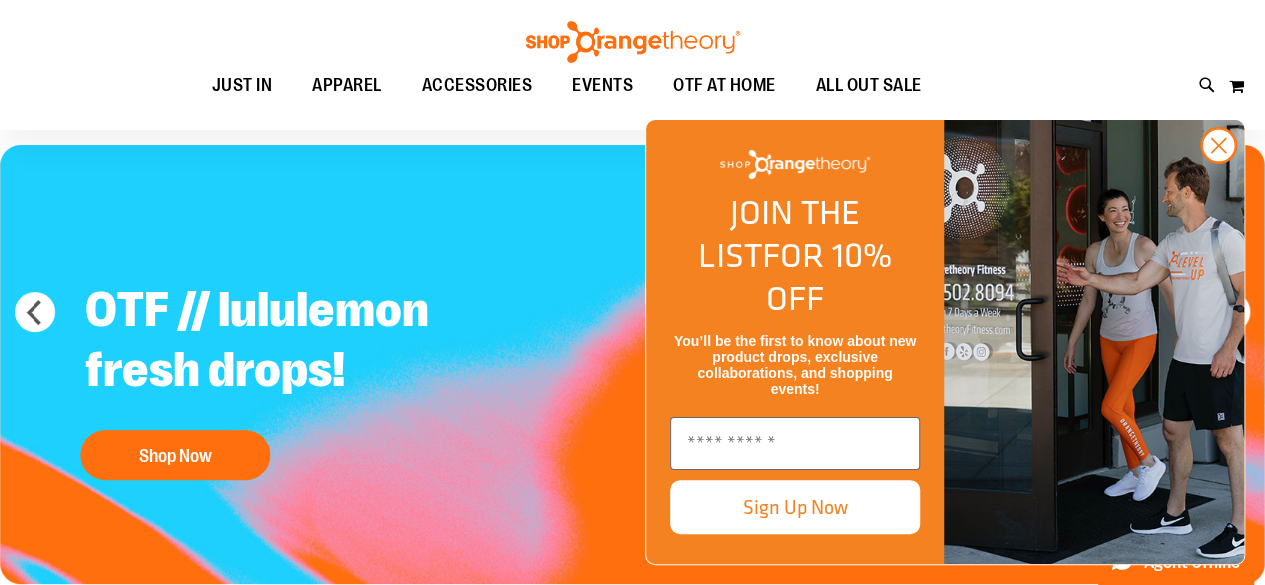 scroll, scrollTop: 67, scrollLeft: 0, axis: vertical 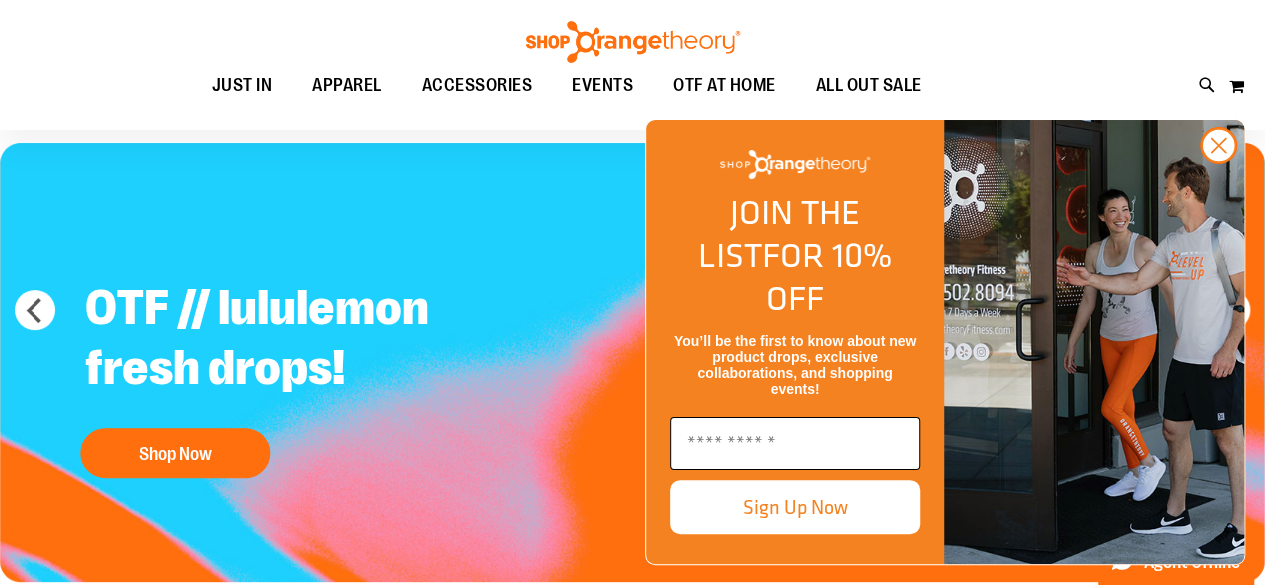 click at bounding box center (795, 443) 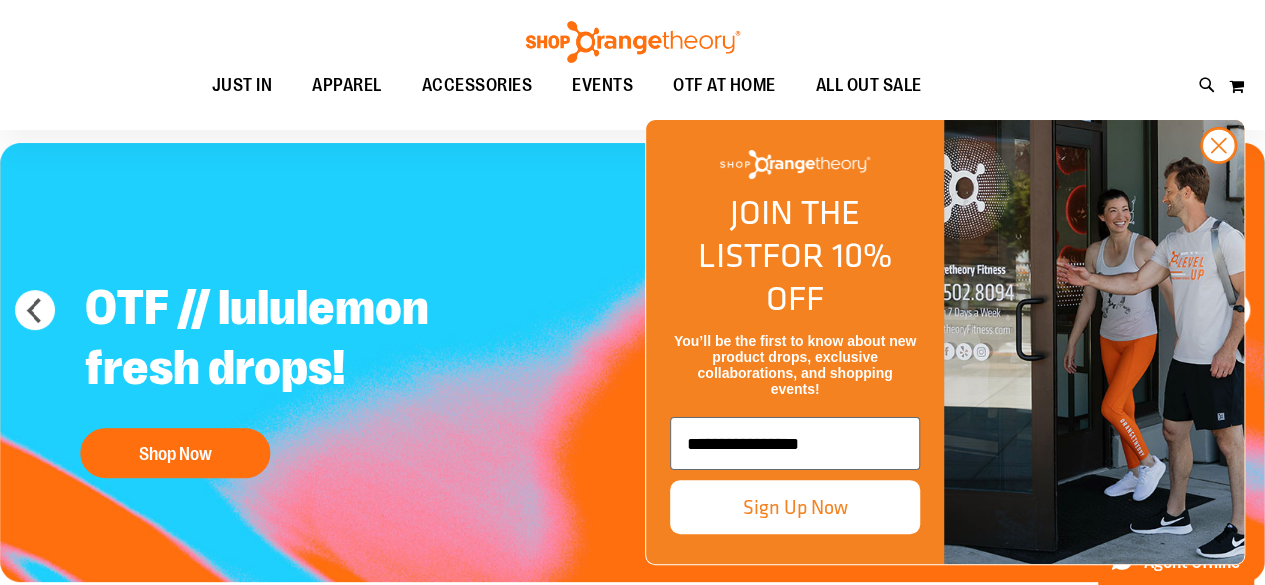 scroll, scrollTop: 0, scrollLeft: 0, axis: both 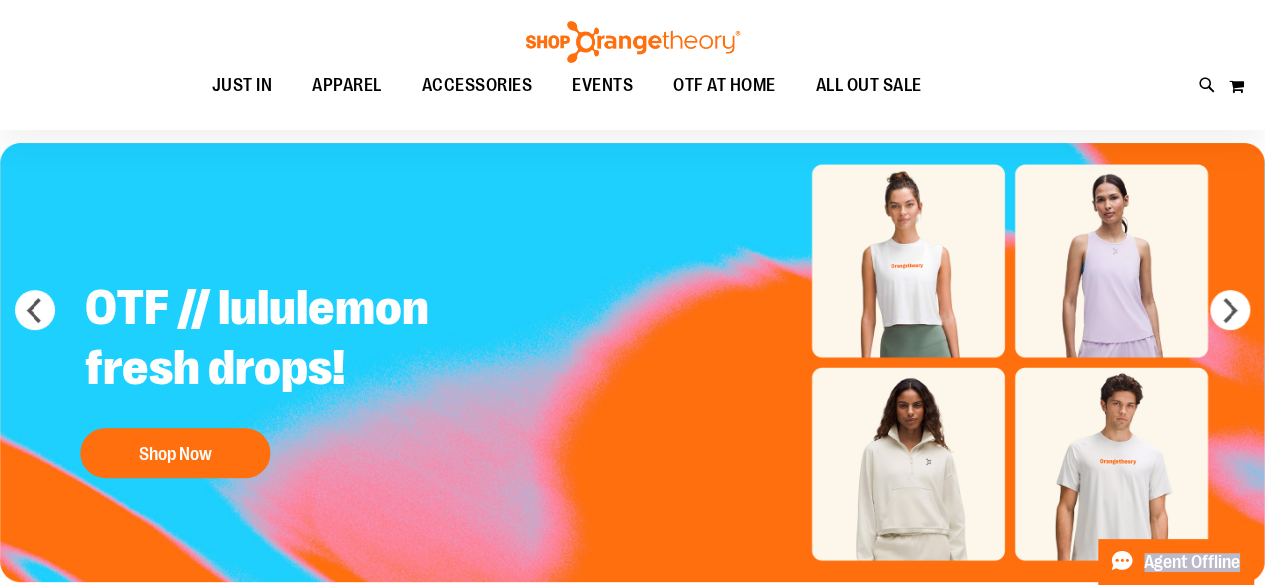 drag, startPoint x: 853, startPoint y: 515, endPoint x: 755, endPoint y: 372, distance: 173.35802 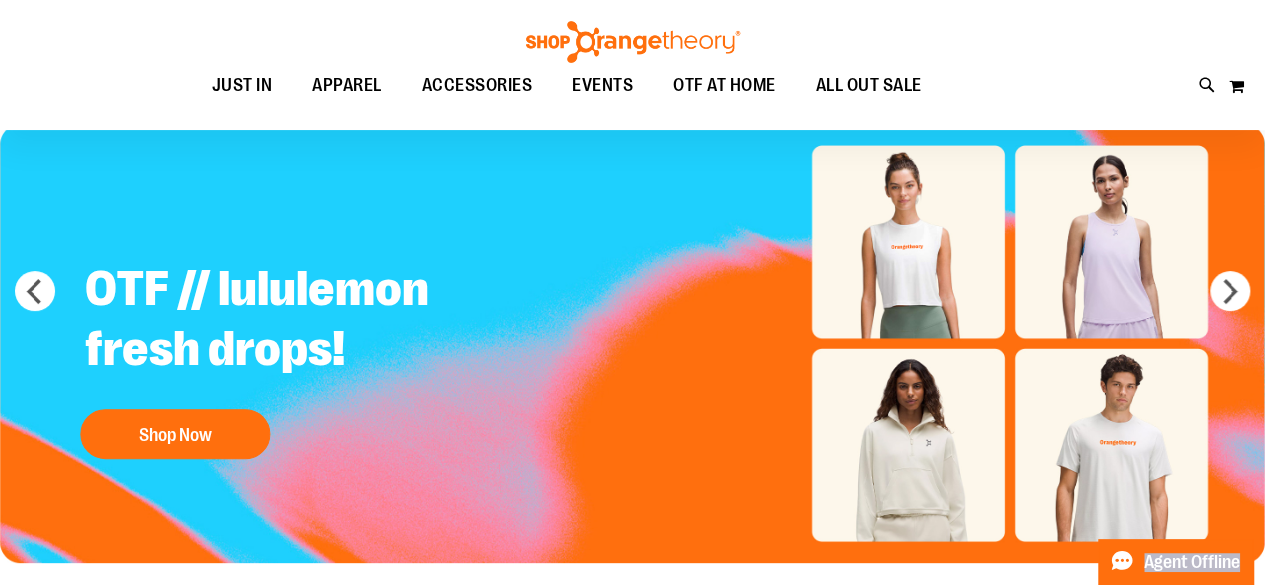 scroll, scrollTop: 87, scrollLeft: 0, axis: vertical 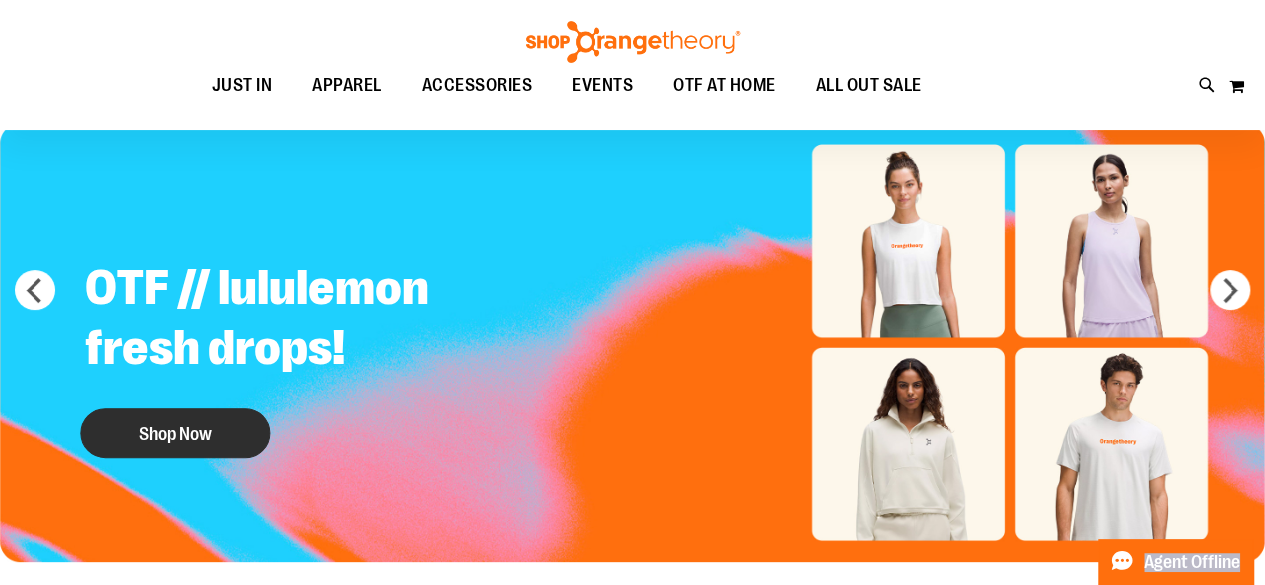 click on "Shop Now" at bounding box center (175, 433) 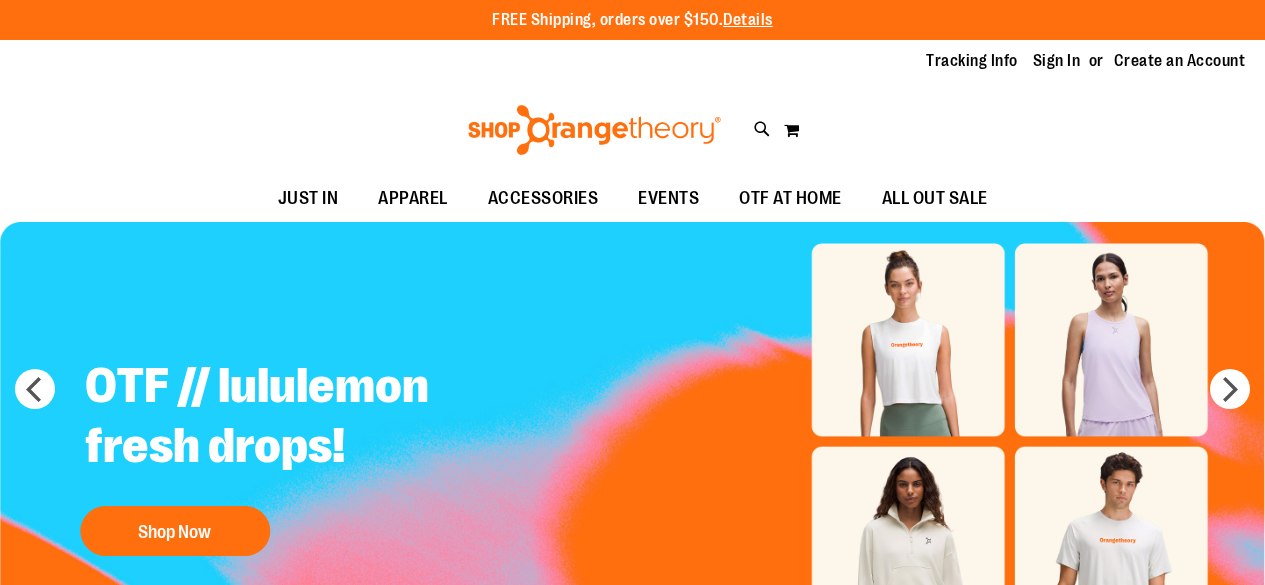 scroll, scrollTop: 0, scrollLeft: 0, axis: both 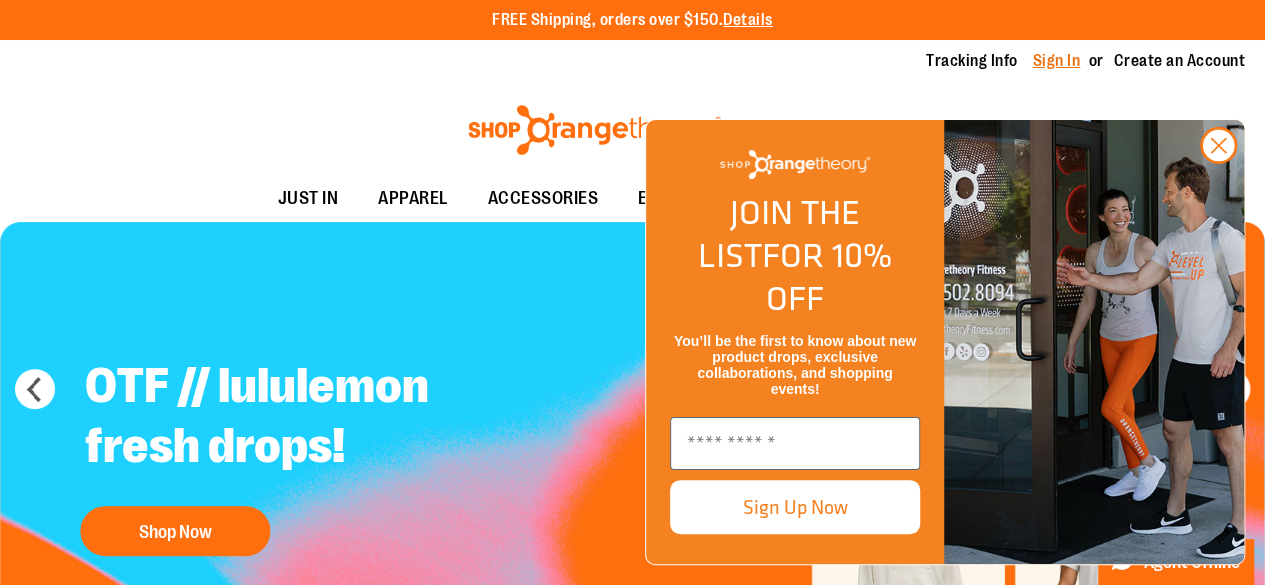 type on "**********" 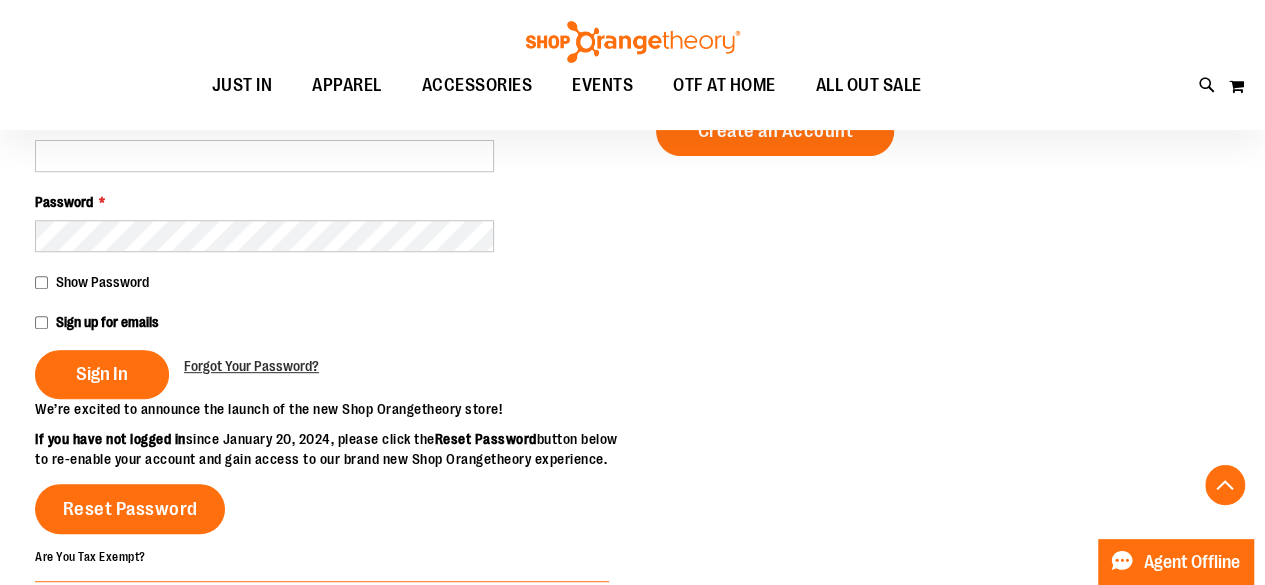 scroll, scrollTop: 319, scrollLeft: 0, axis: vertical 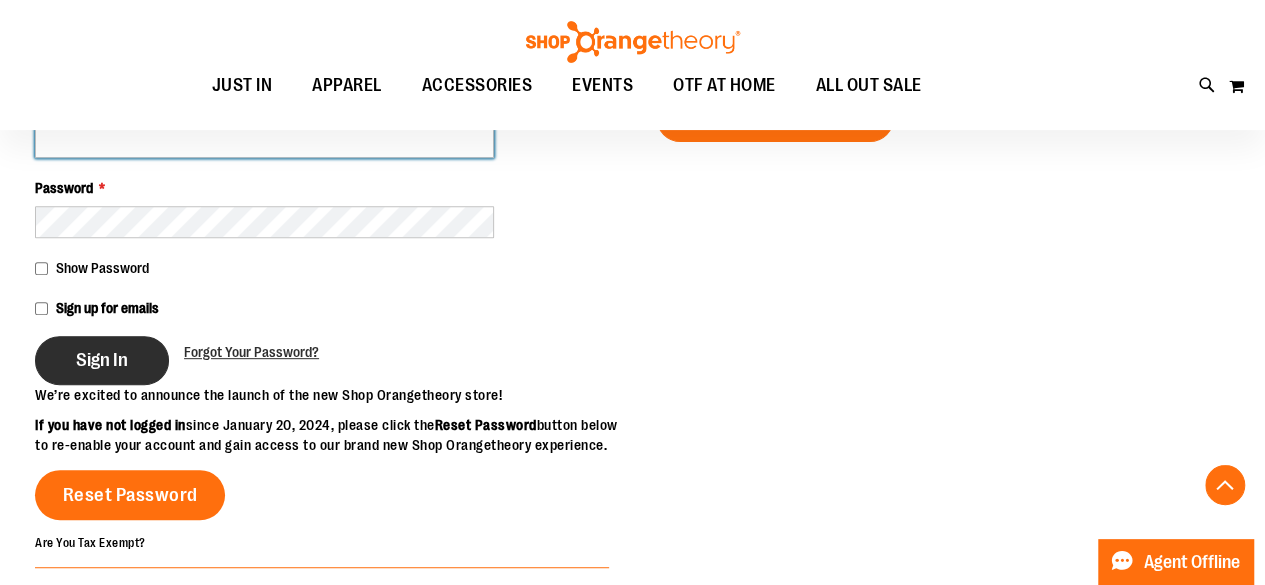 type on "**********" 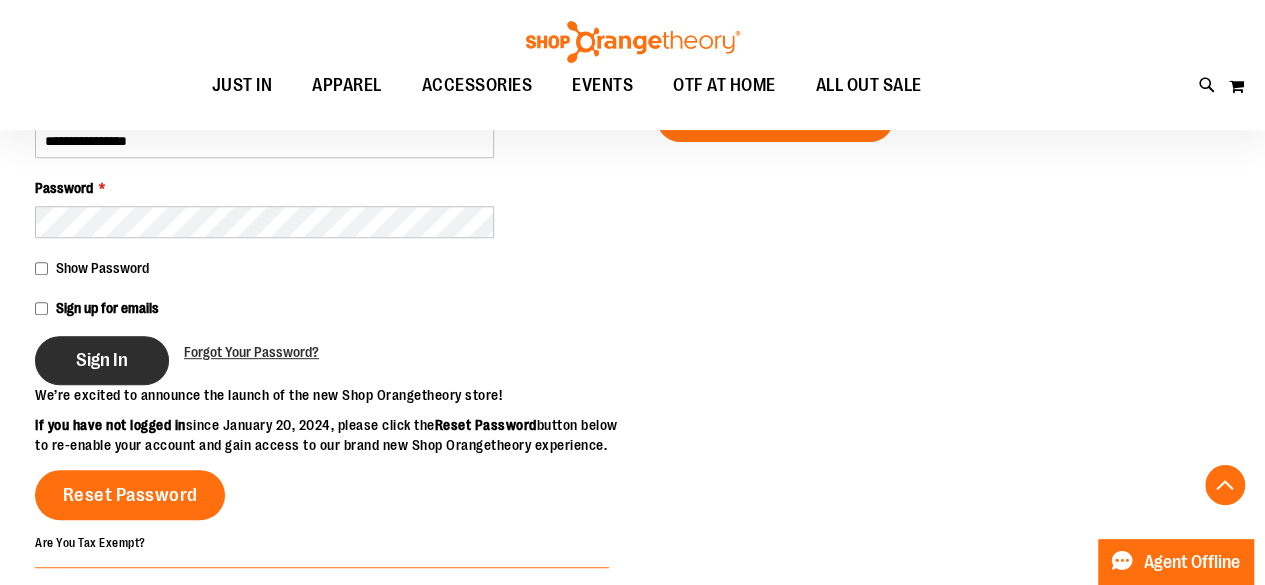 type on "**********" 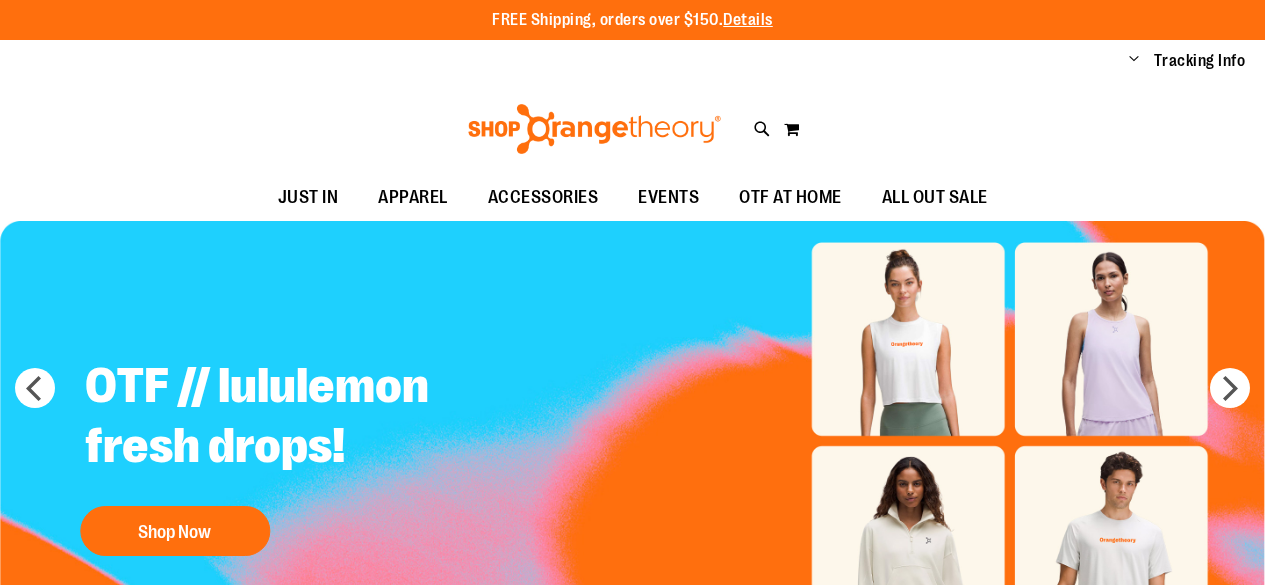 scroll, scrollTop: 0, scrollLeft: 0, axis: both 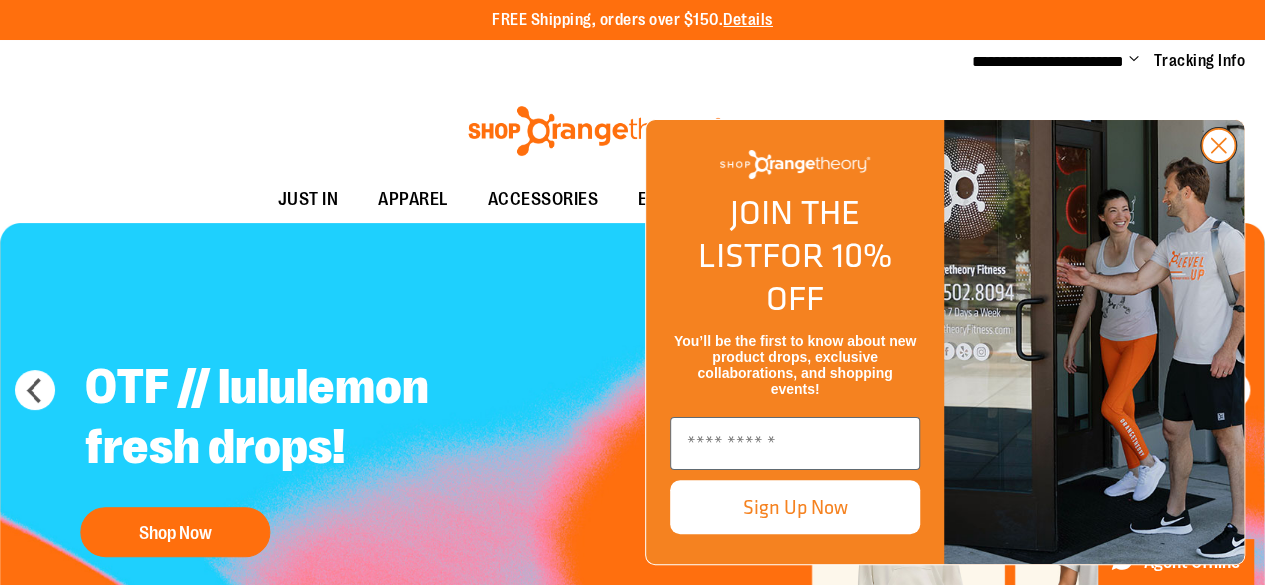 type on "**********" 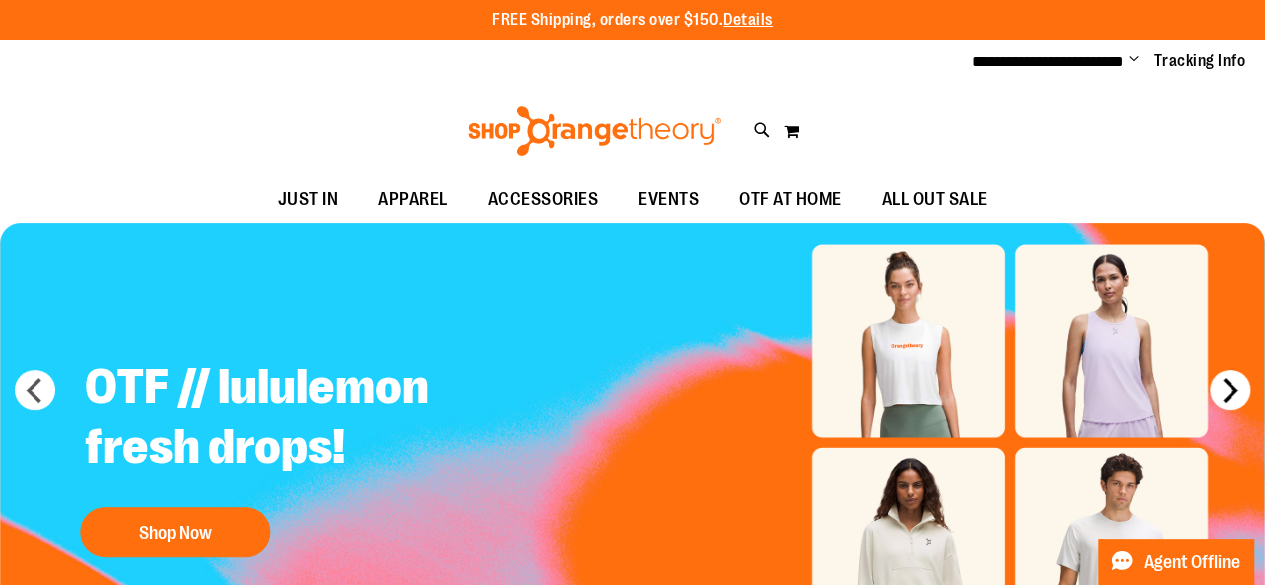 click on "next" at bounding box center [1230, 390] 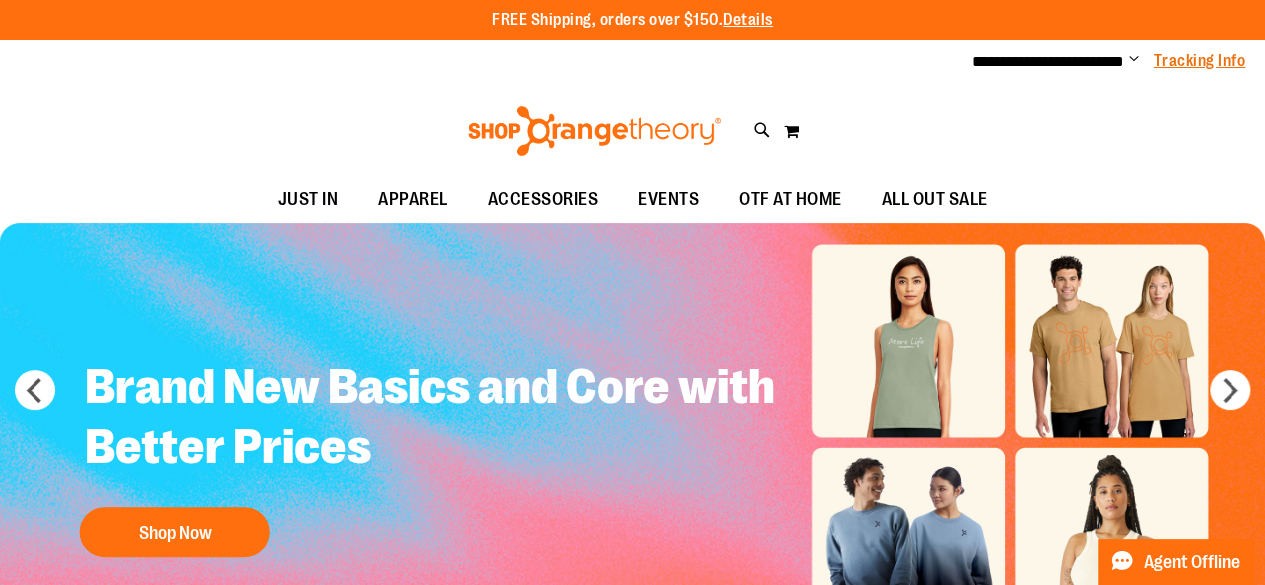 click on "Tracking Info" at bounding box center (1200, 61) 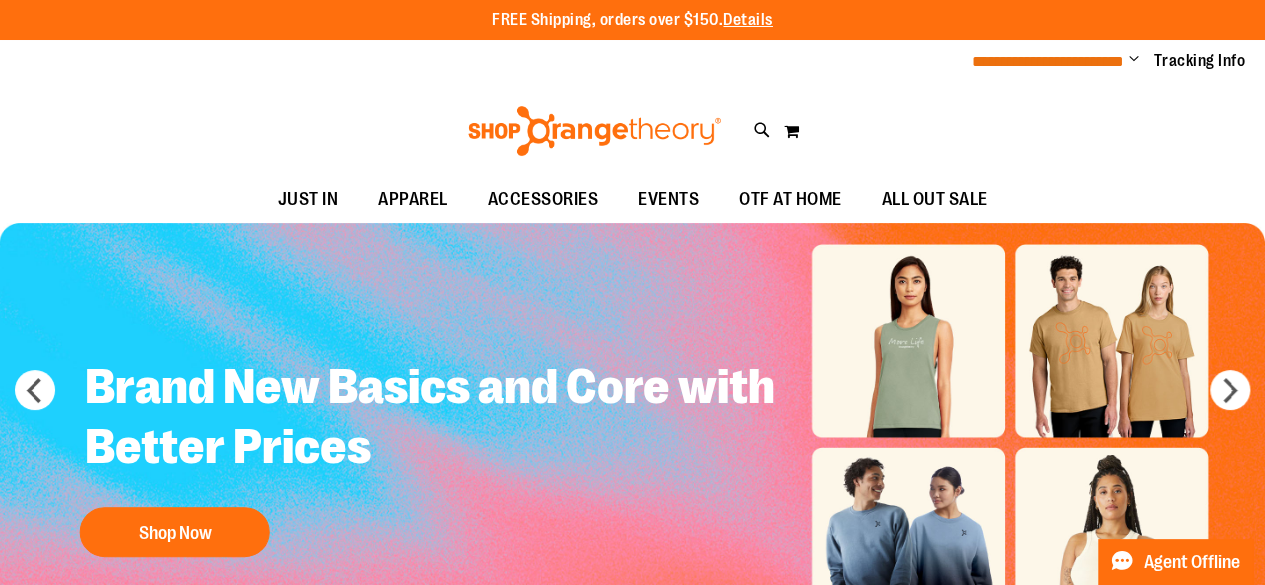 click on "**********" at bounding box center (1048, 61) 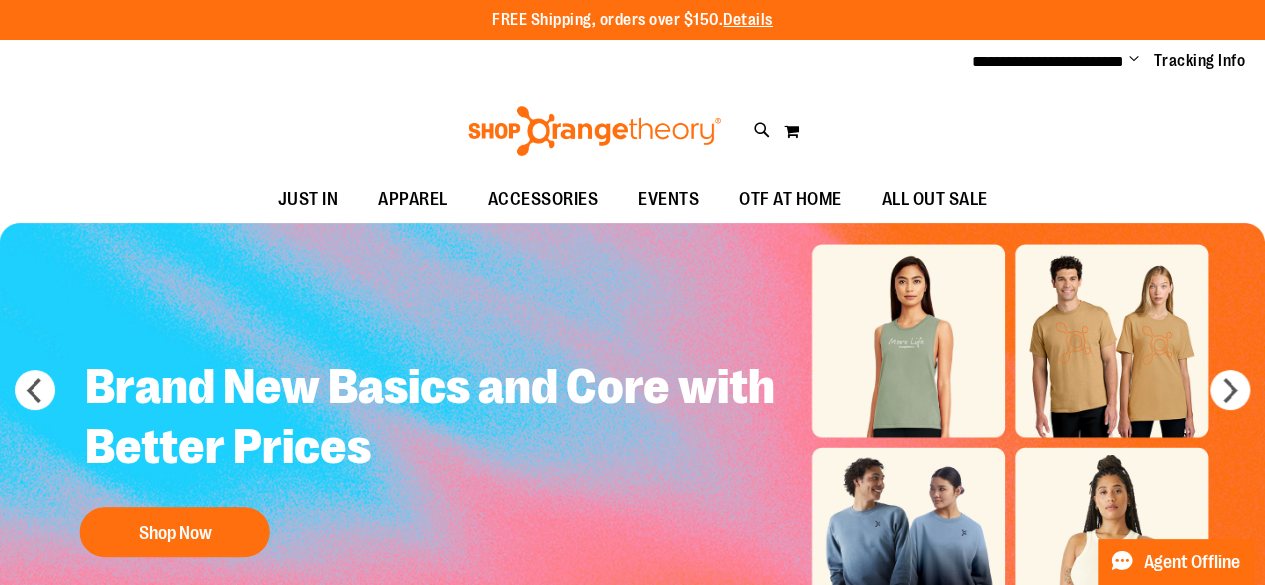 click on "Change" at bounding box center (1134, 60) 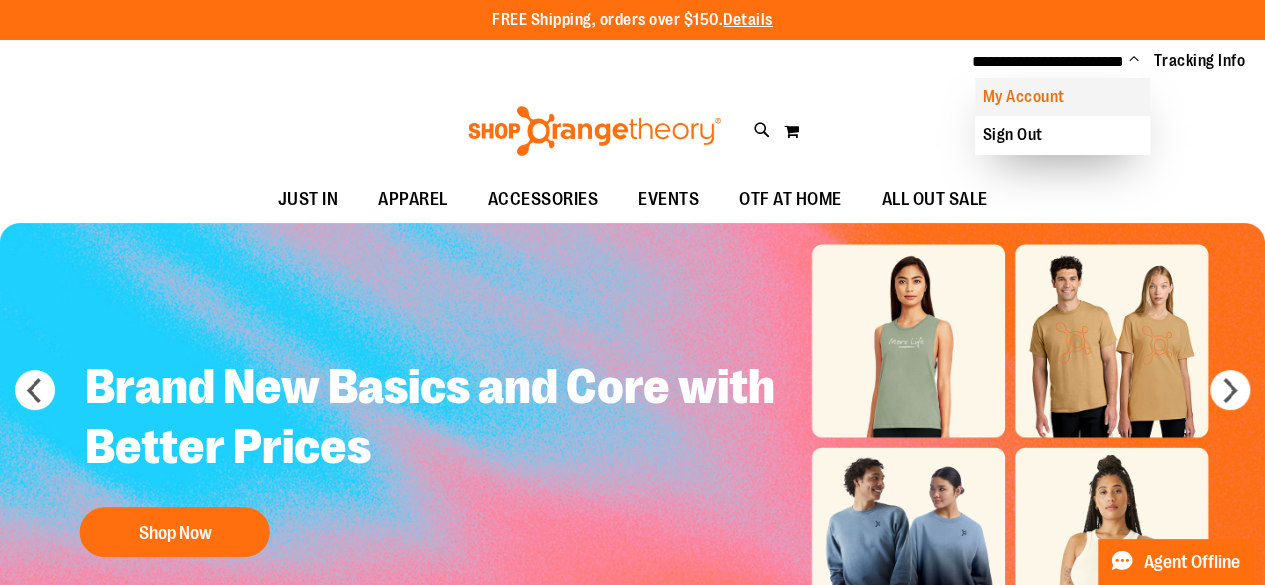 click on "My Account" at bounding box center (1062, 97) 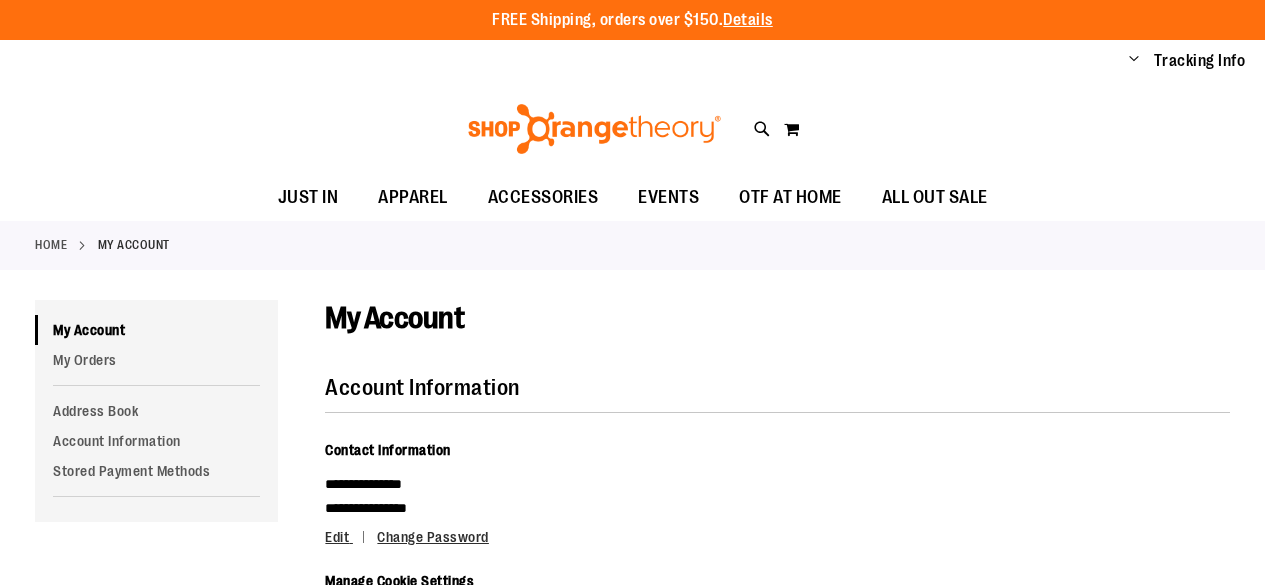 scroll, scrollTop: 0, scrollLeft: 0, axis: both 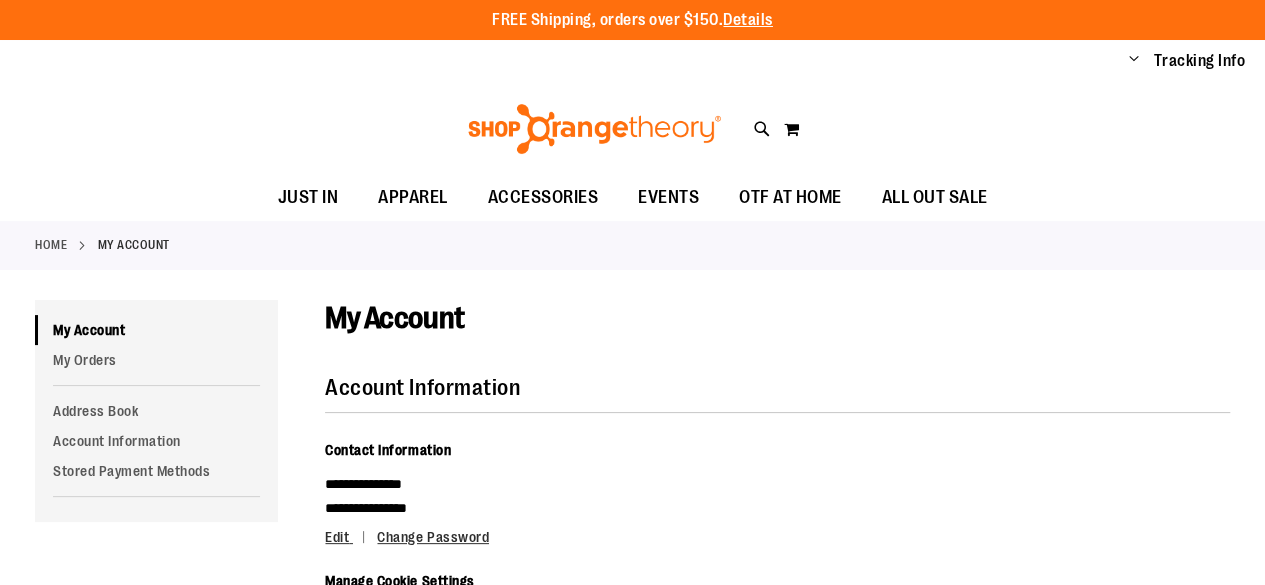 click on "Toggle Nav
Search
Popular Suggestions
Advanced Search" at bounding box center (632, 129) 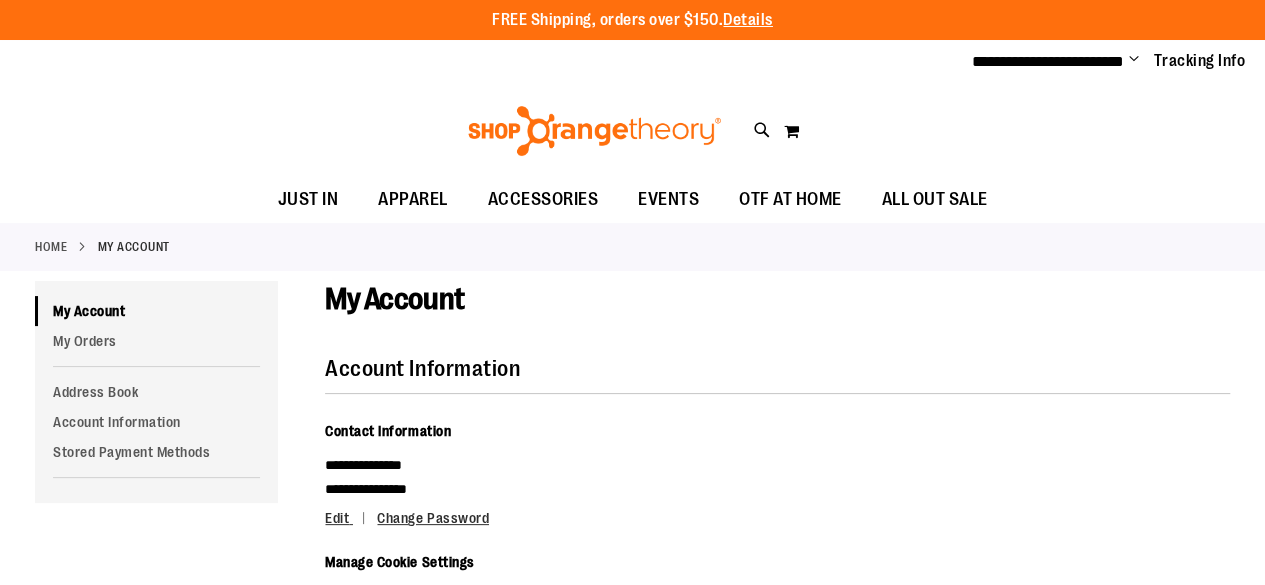 type on "**********" 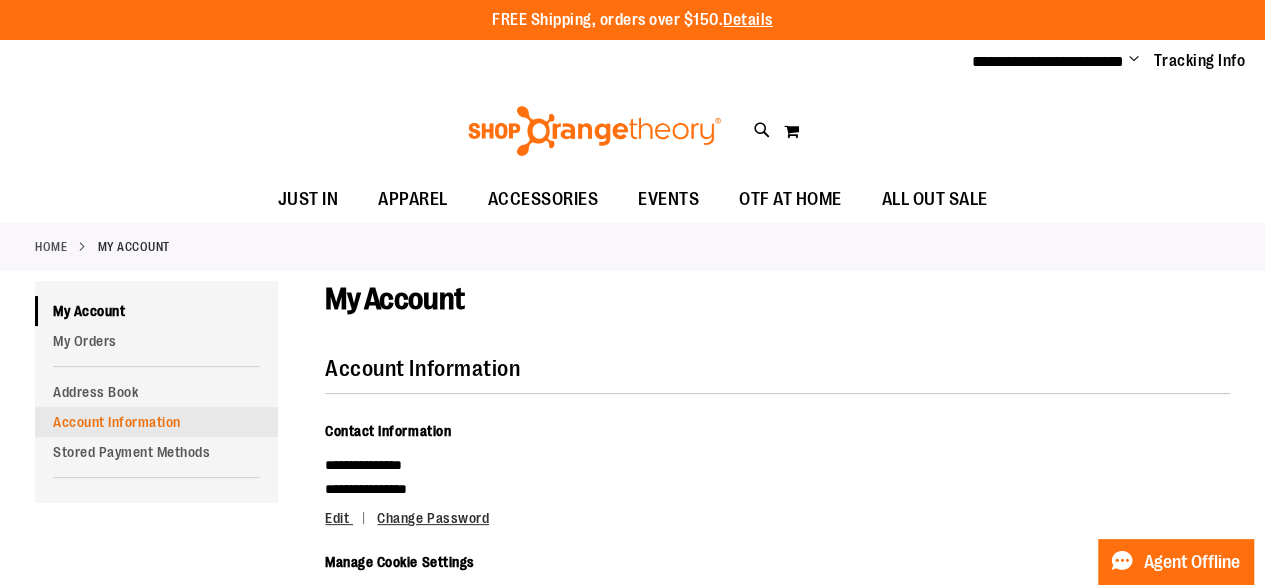 click on "Account Information" at bounding box center [156, 422] 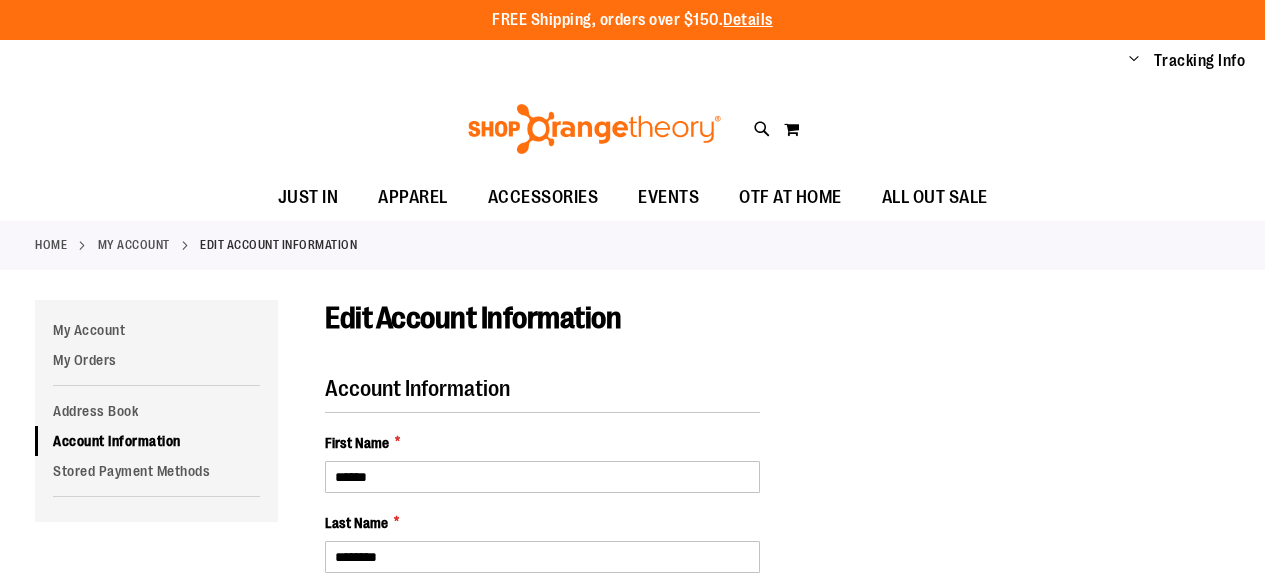 scroll, scrollTop: 0, scrollLeft: 0, axis: both 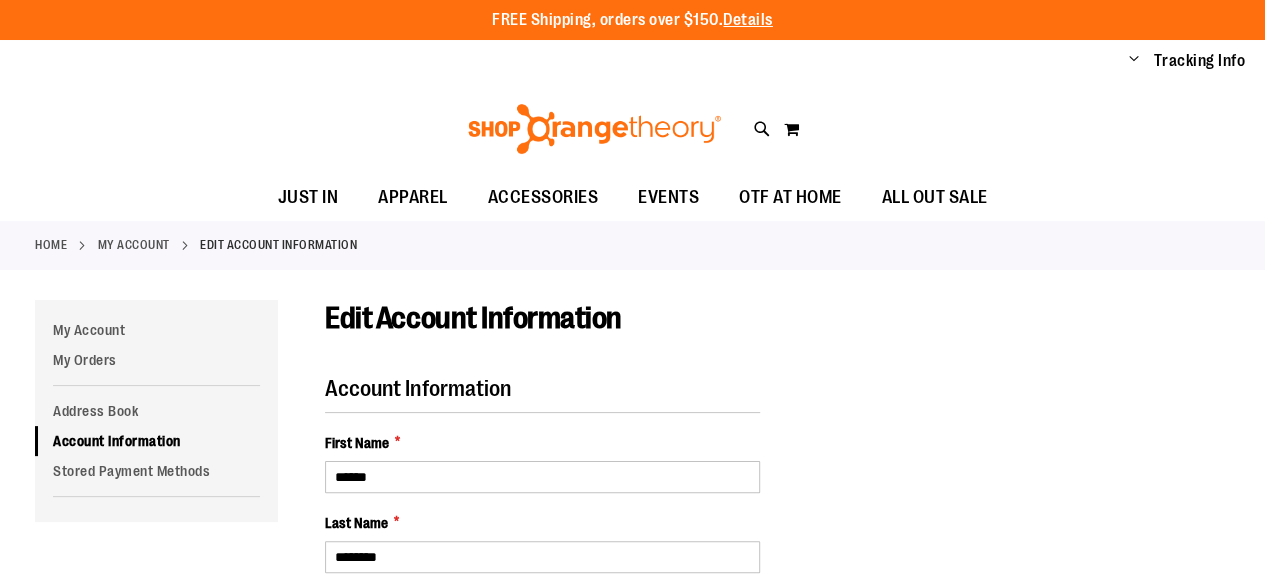 type on "****" 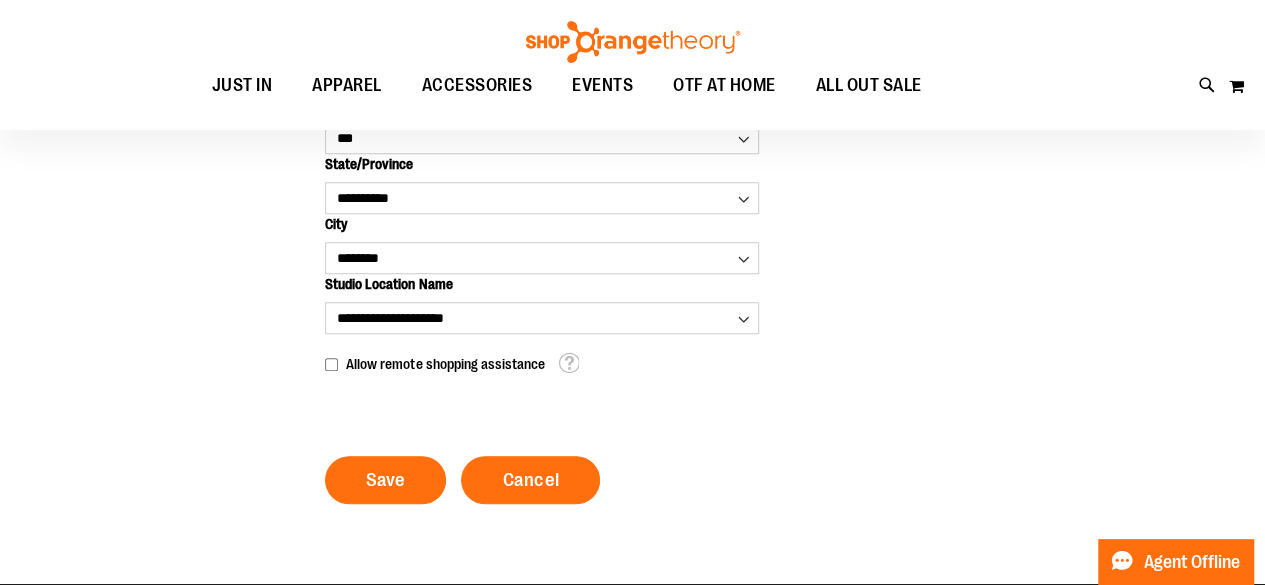 scroll, scrollTop: 0, scrollLeft: 0, axis: both 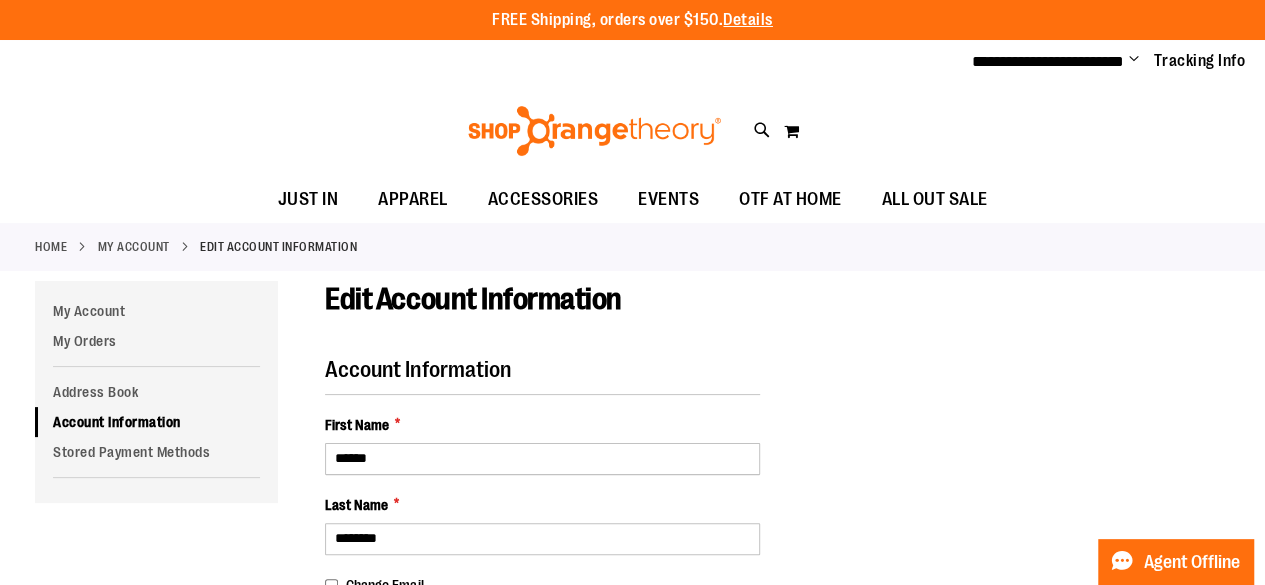 type on "**********" 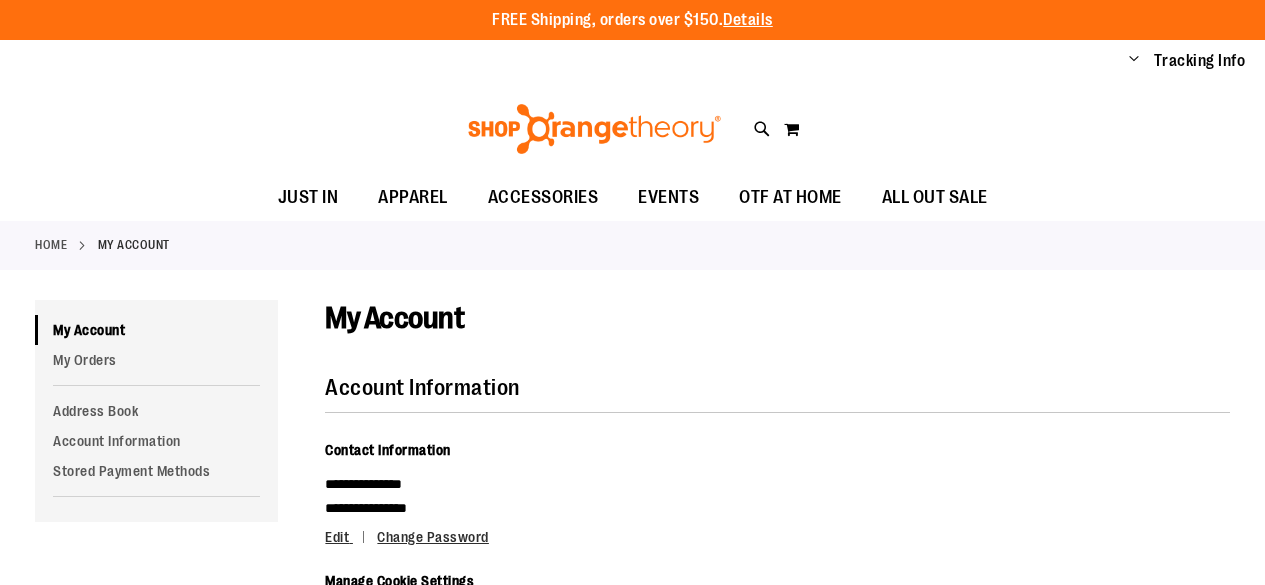 scroll, scrollTop: 0, scrollLeft: 0, axis: both 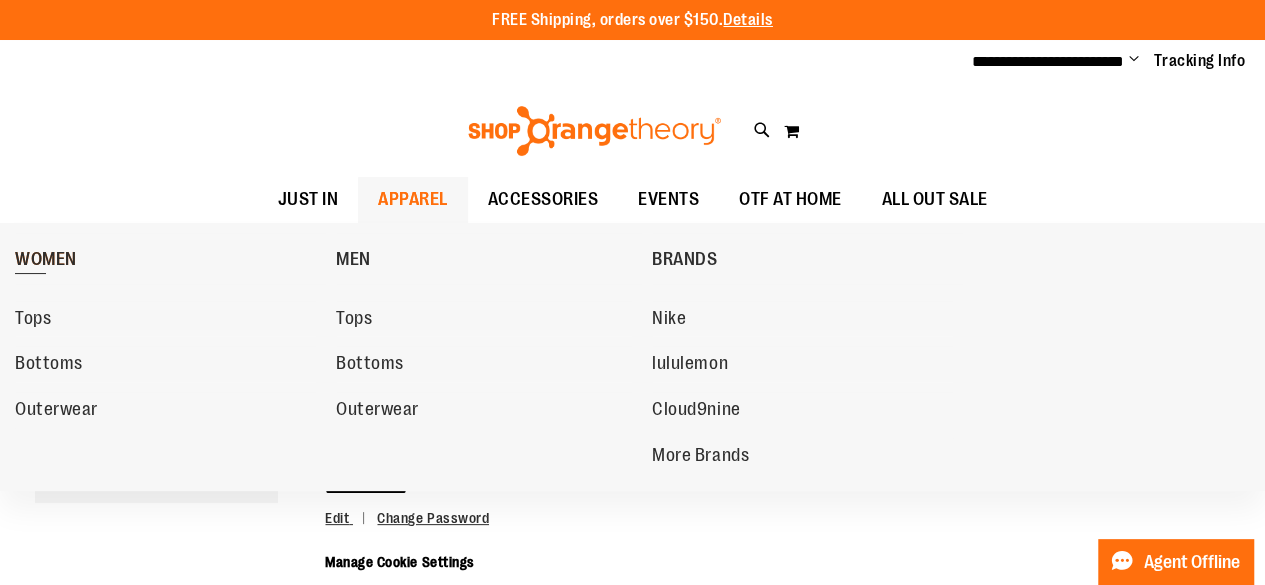 type on "**********" 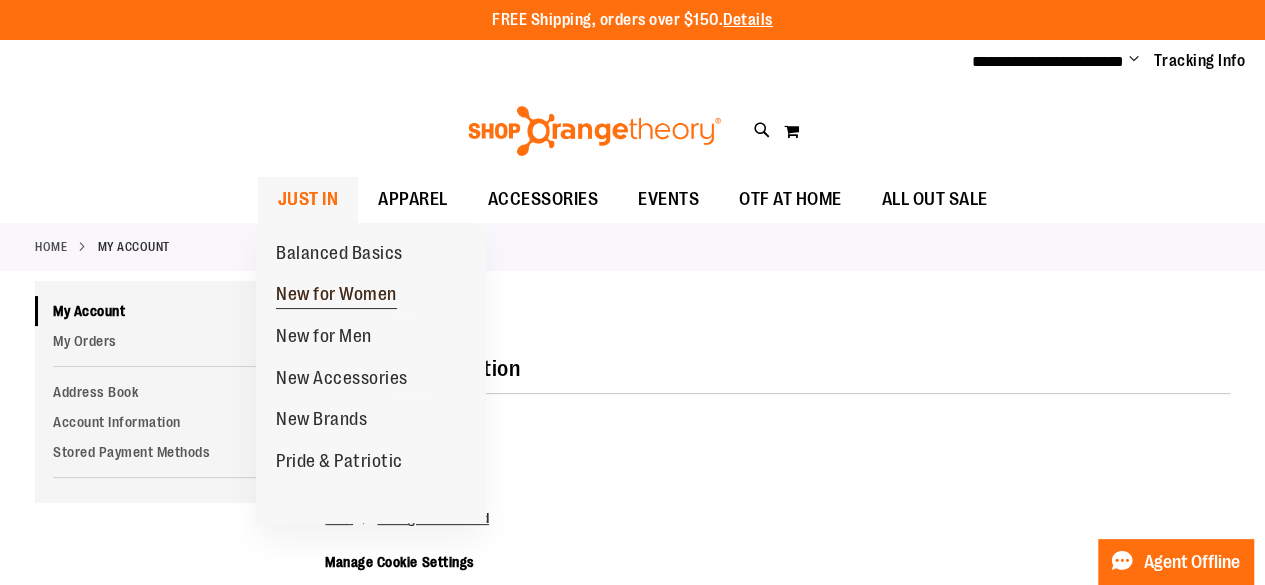 click on "New for Women" at bounding box center (336, 296) 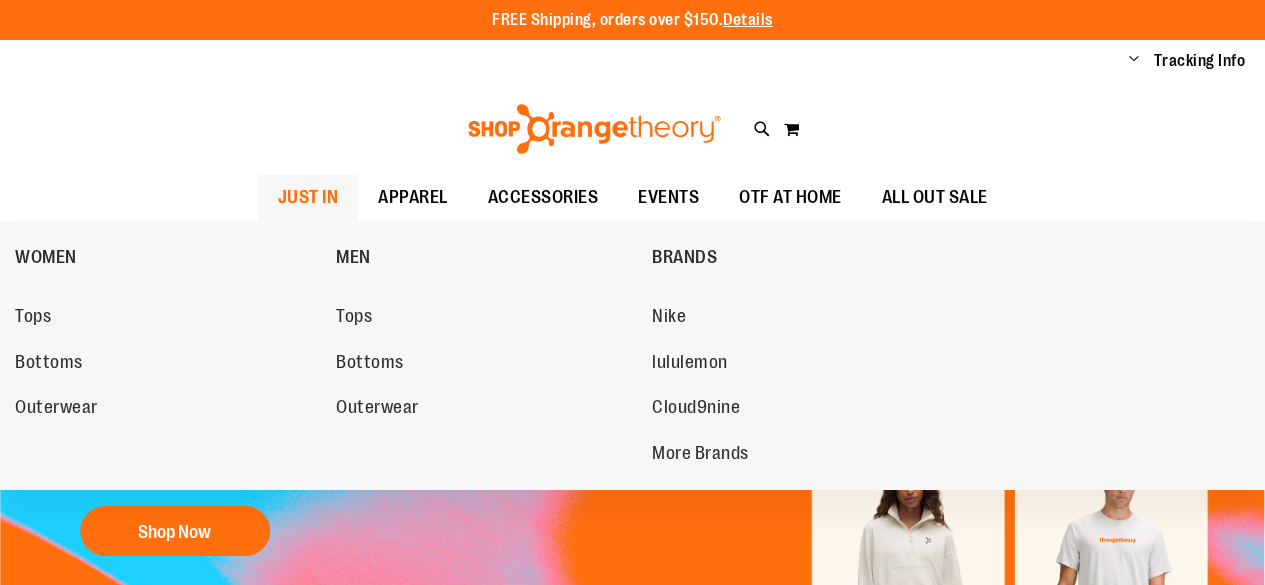 scroll, scrollTop: 0, scrollLeft: 0, axis: both 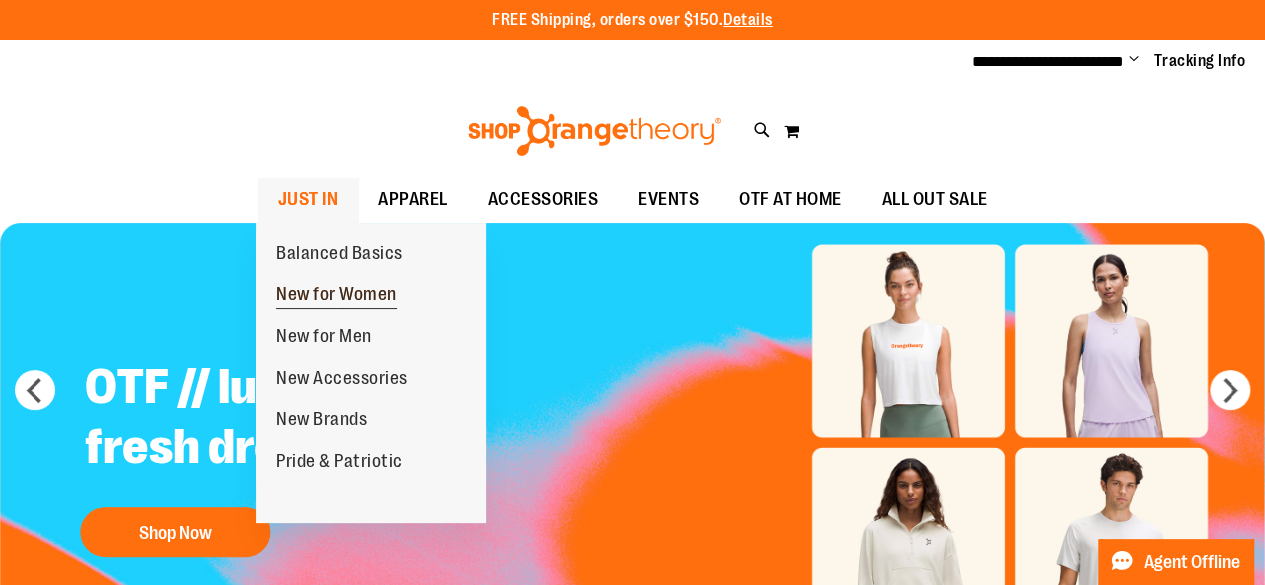 type on "**********" 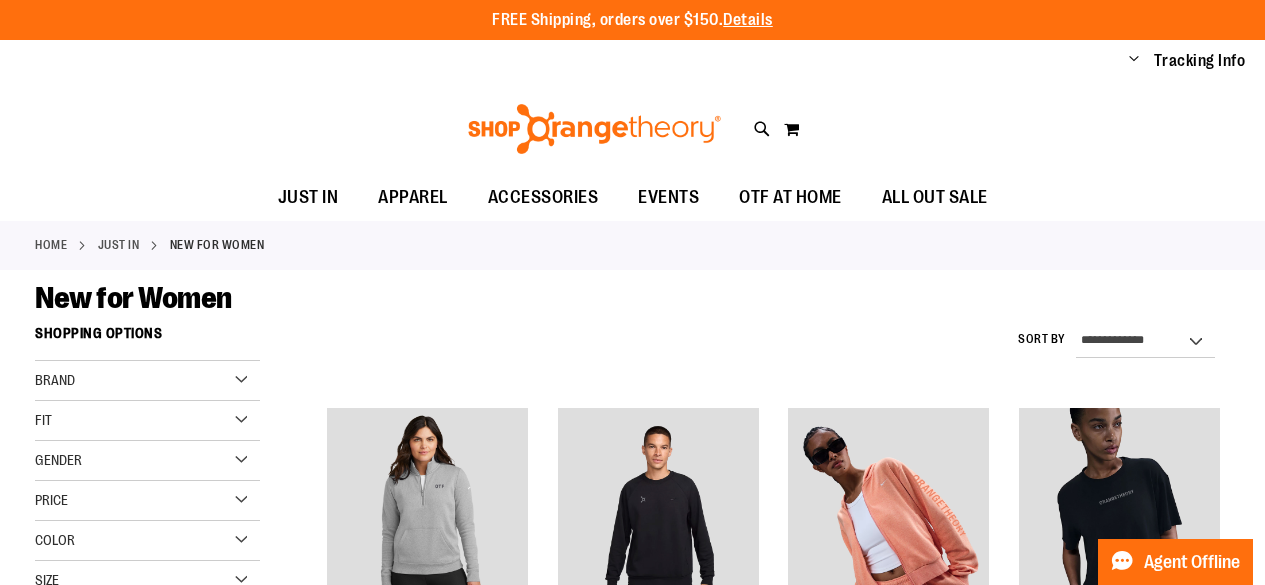 scroll, scrollTop: 0, scrollLeft: 0, axis: both 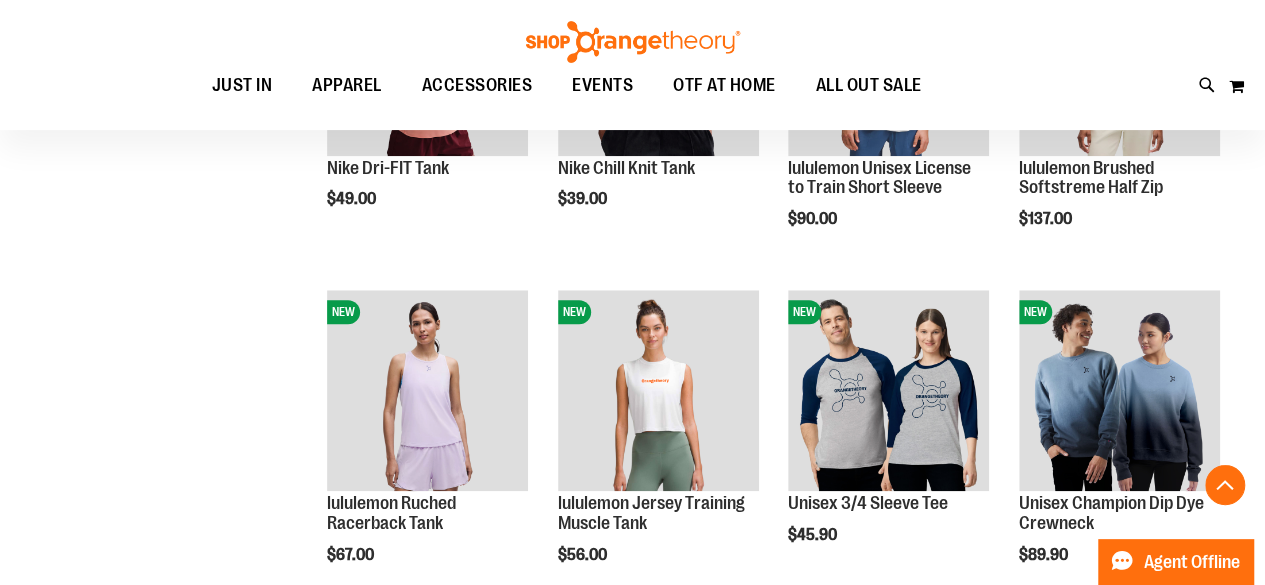 type on "**********" 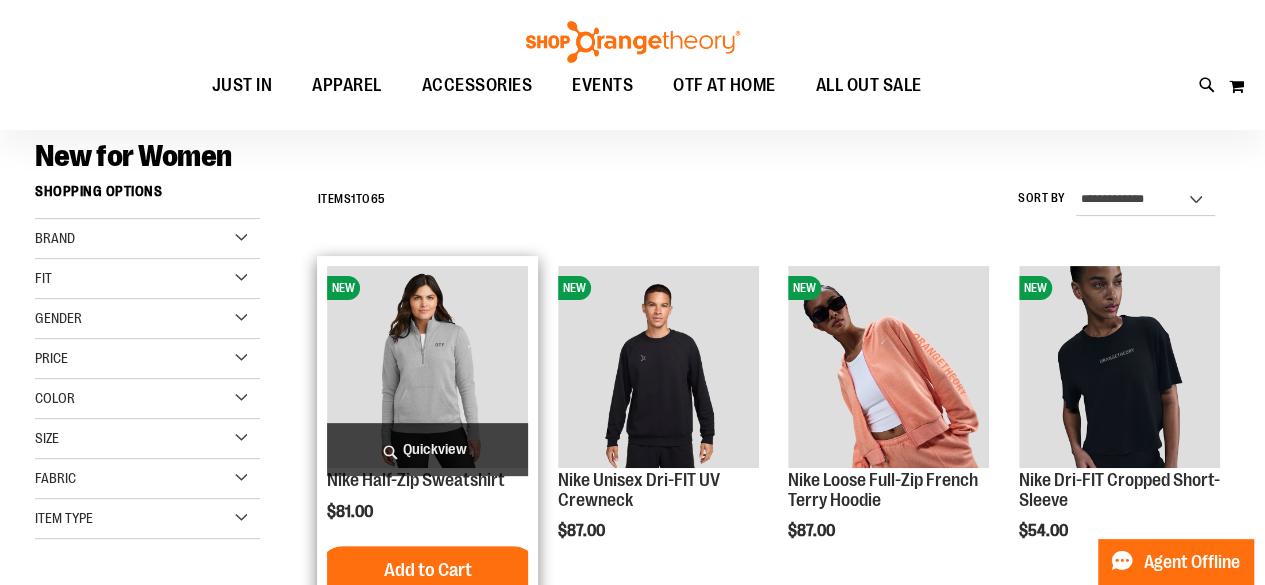 scroll, scrollTop: 140, scrollLeft: 0, axis: vertical 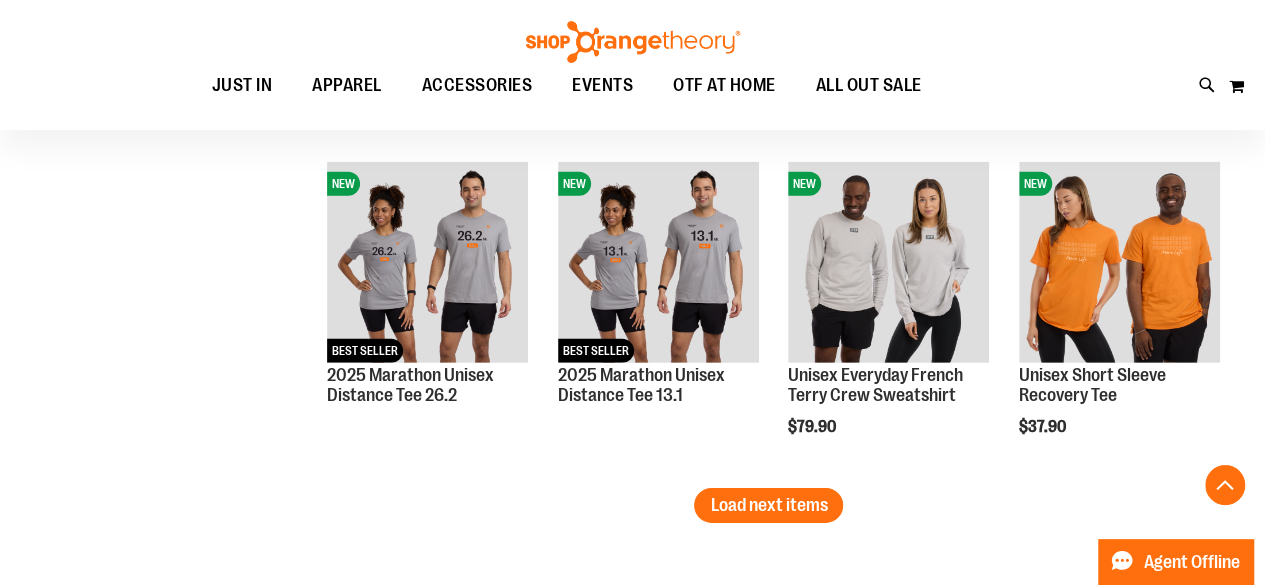 click on "**********" at bounding box center (632, -988) 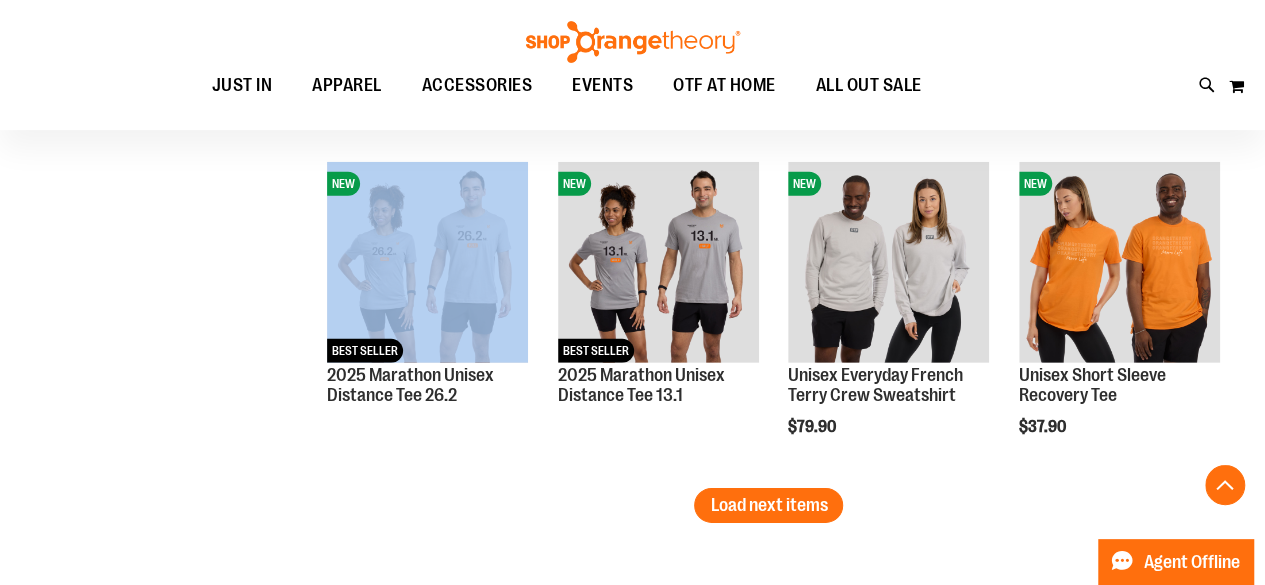 click on "**********" at bounding box center (632, -988) 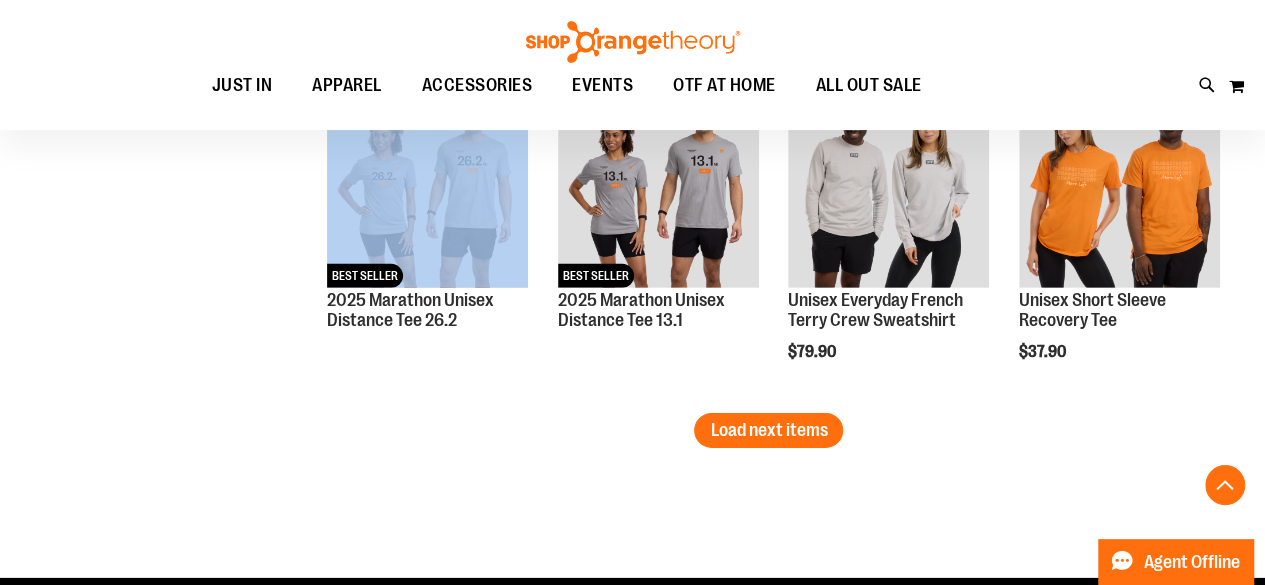 scroll, scrollTop: 3009, scrollLeft: 0, axis: vertical 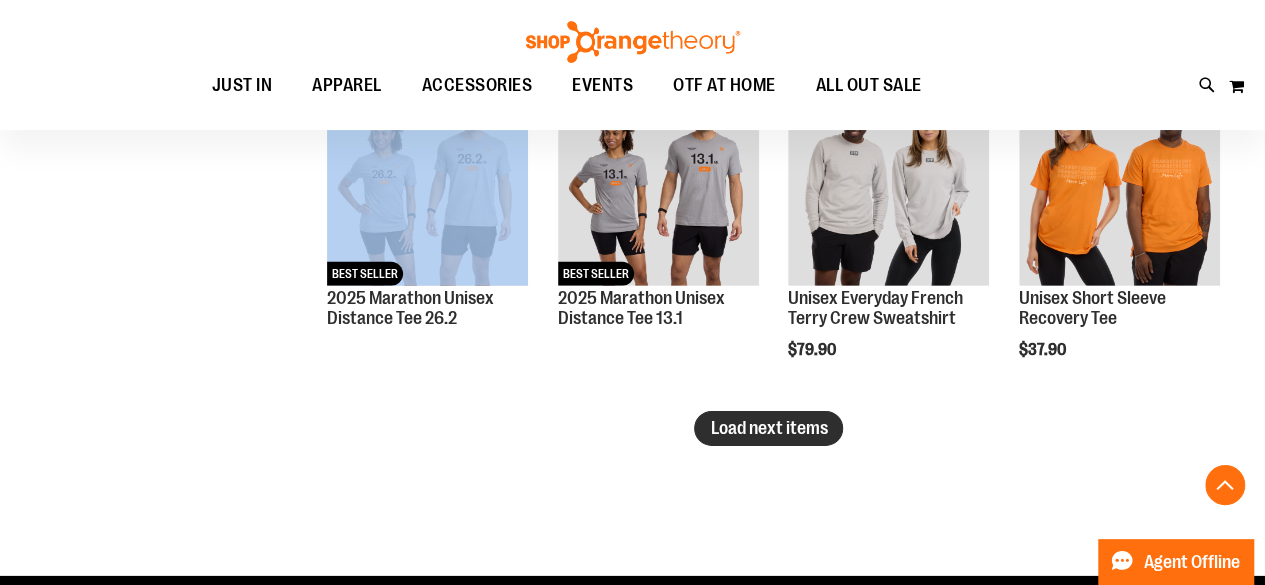 click on "Load next items" at bounding box center [768, 428] 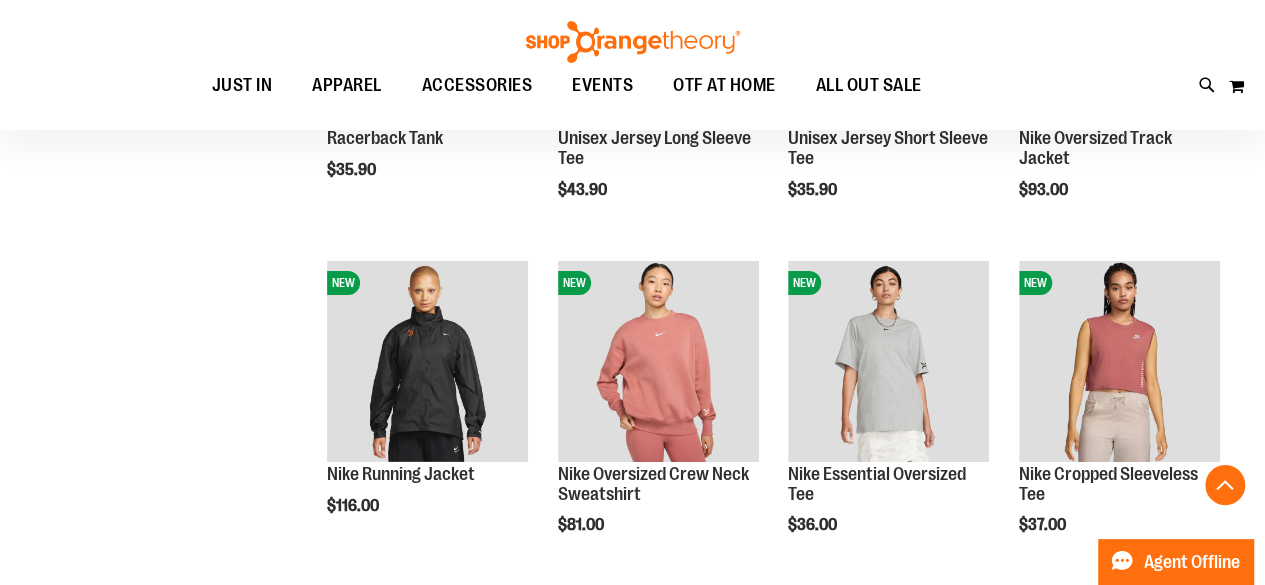 scroll, scrollTop: 3514, scrollLeft: 0, axis: vertical 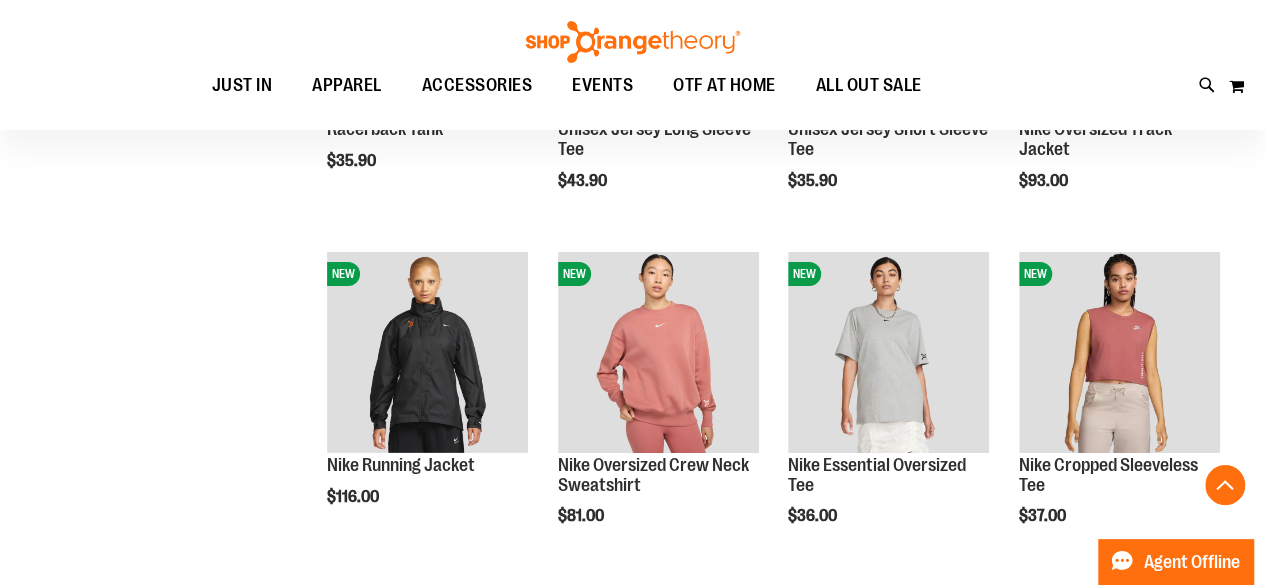 click on "**********" at bounding box center (632, -1083) 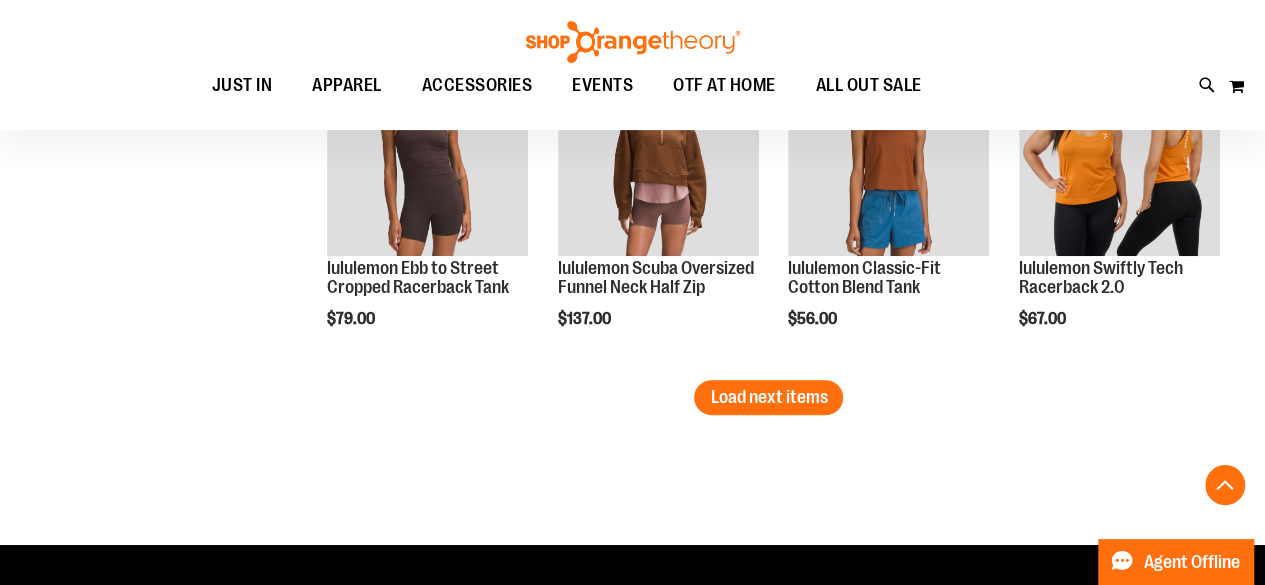 scroll, scrollTop: 4029, scrollLeft: 0, axis: vertical 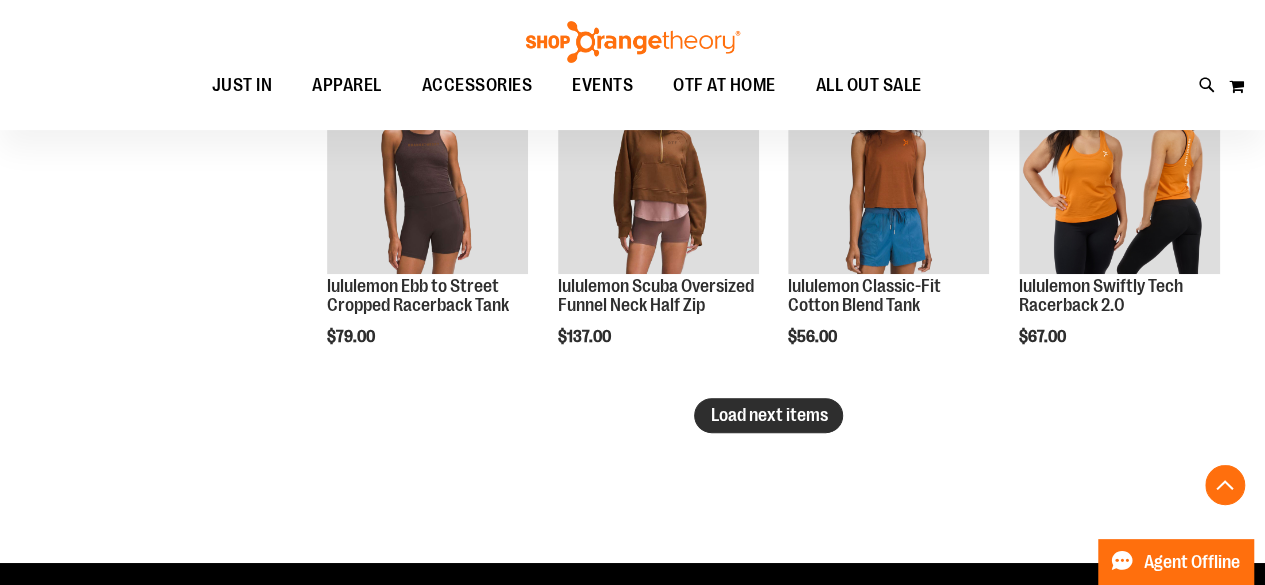 click on "Load next items" at bounding box center (768, 415) 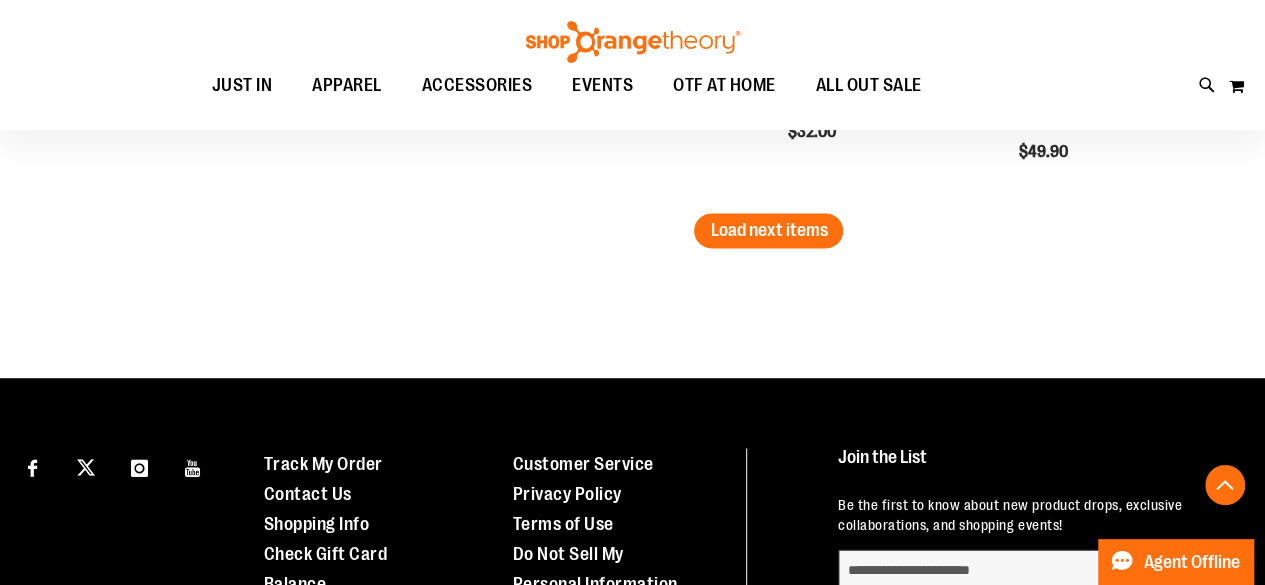 scroll, scrollTop: 4939, scrollLeft: 0, axis: vertical 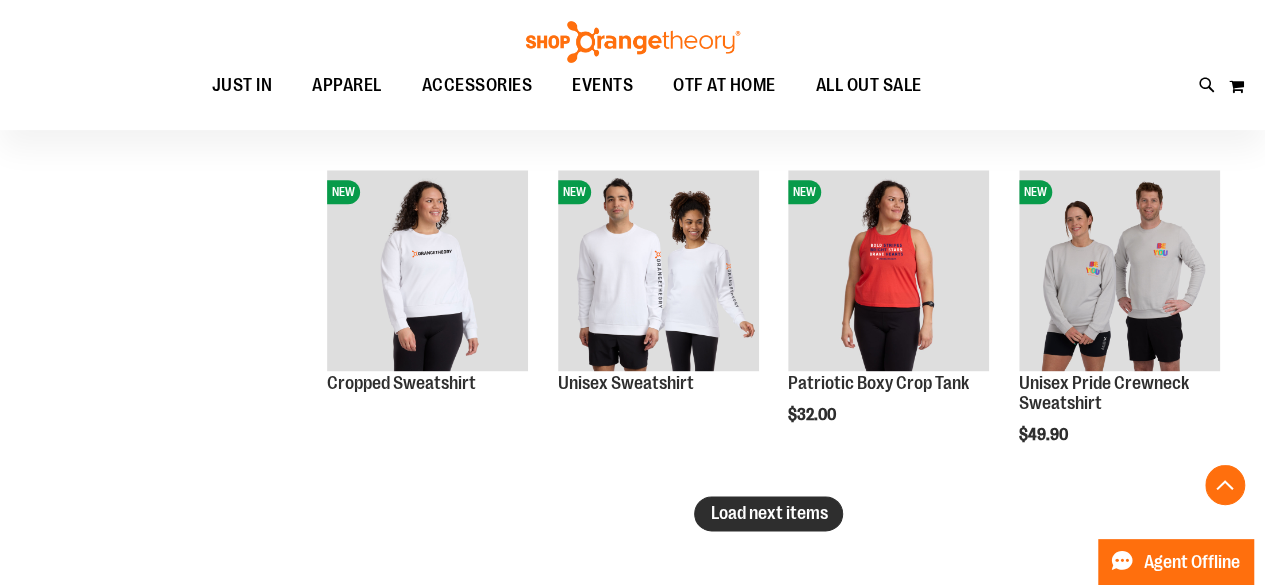 click on "Load next items" at bounding box center [768, 513] 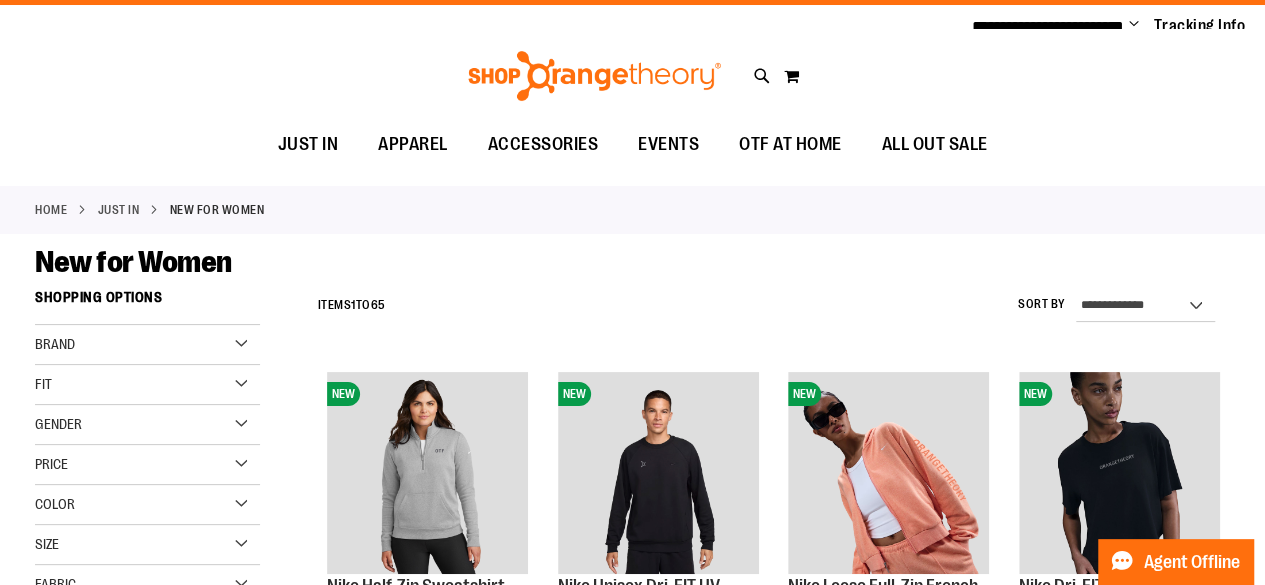 scroll, scrollTop: 0, scrollLeft: 0, axis: both 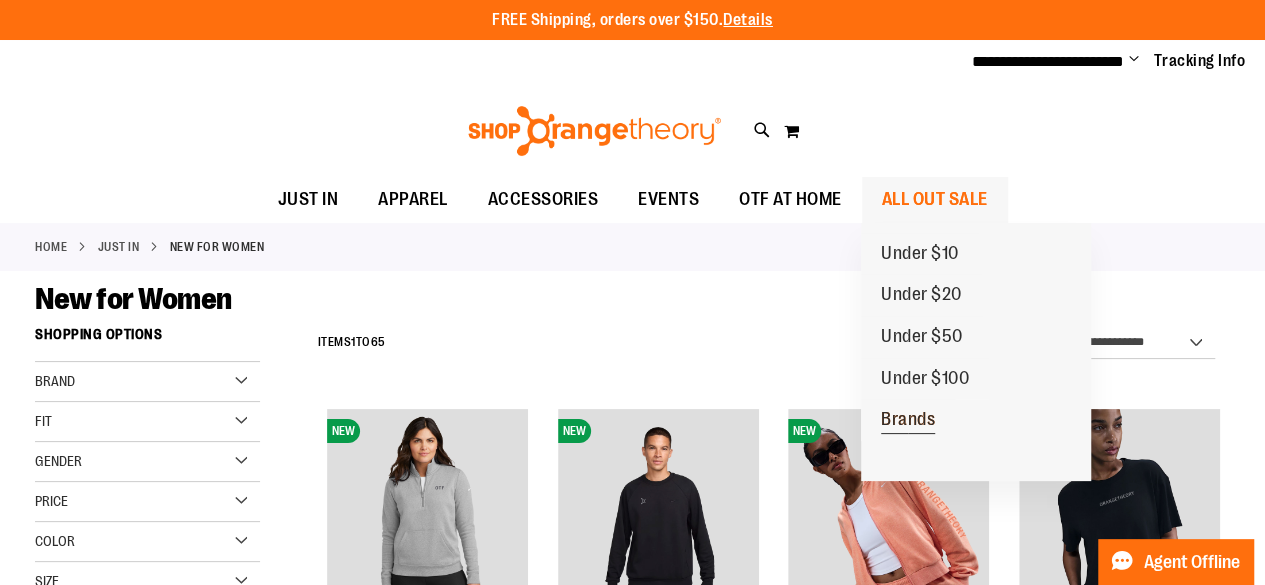 click on "Brands" at bounding box center (908, 421) 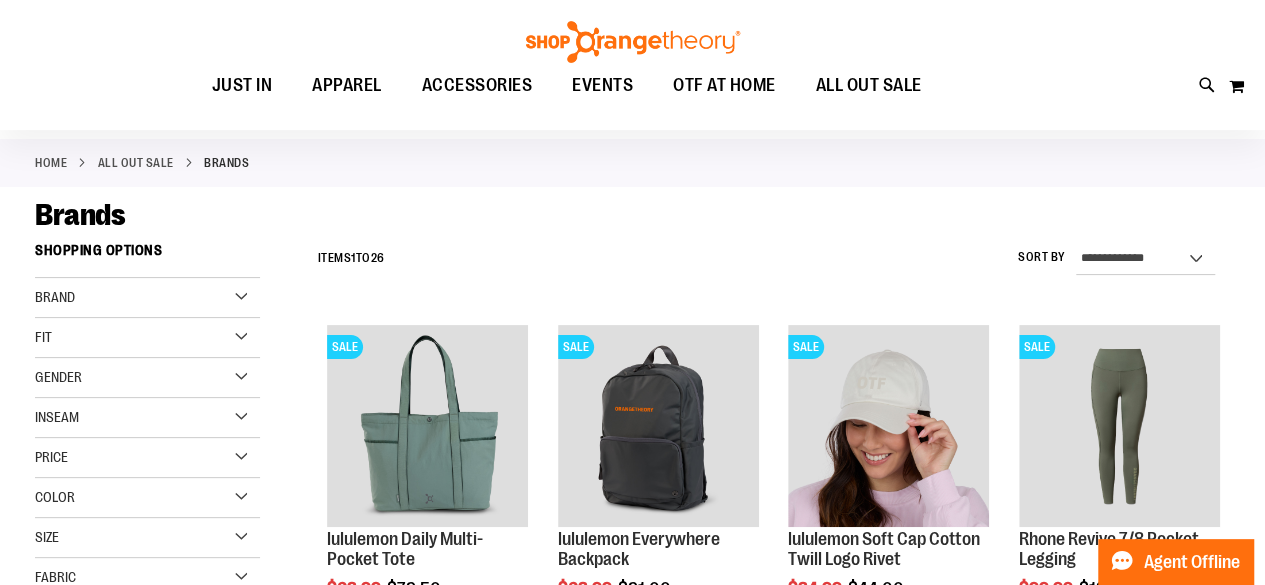scroll, scrollTop: 83, scrollLeft: 0, axis: vertical 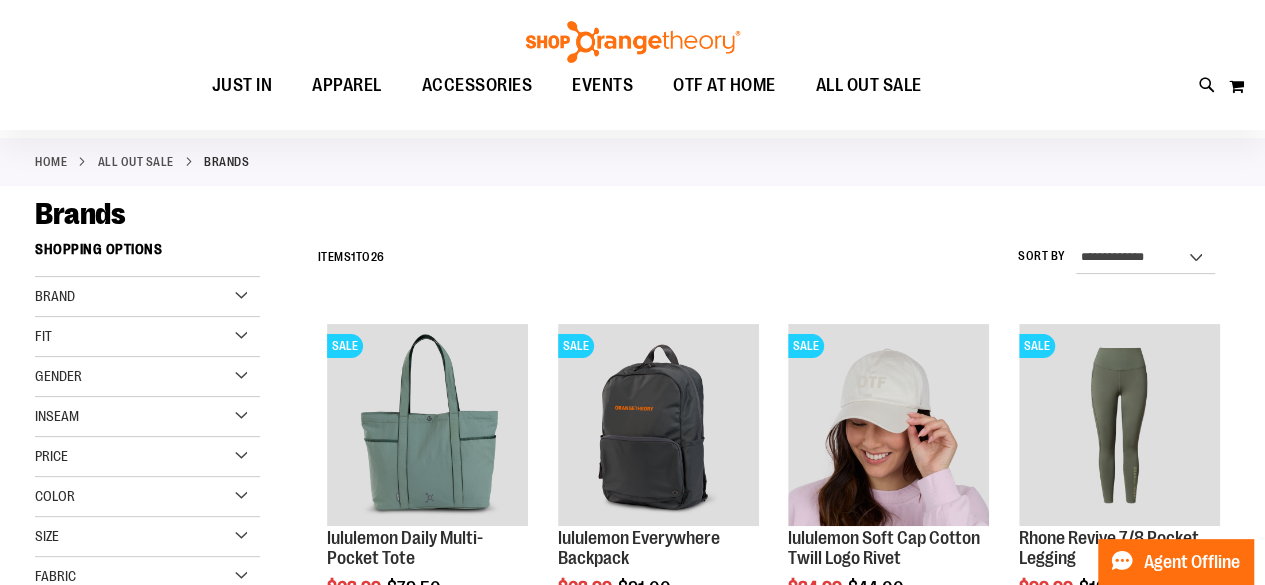 type on "**********" 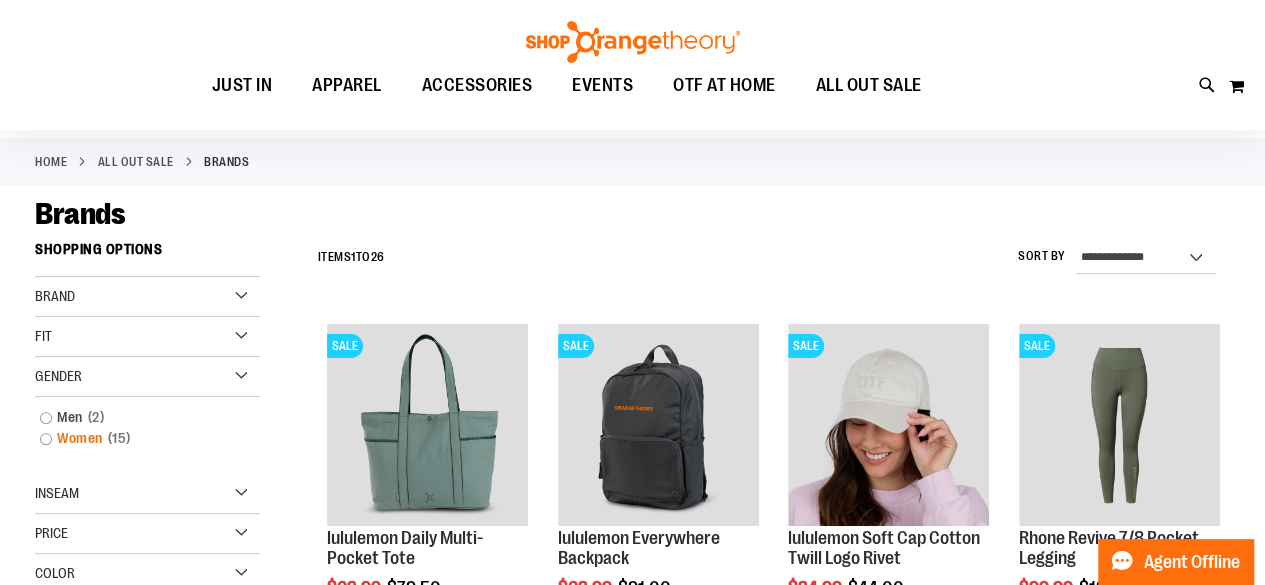 click on "Women                                             15
items" at bounding box center (138, 438) 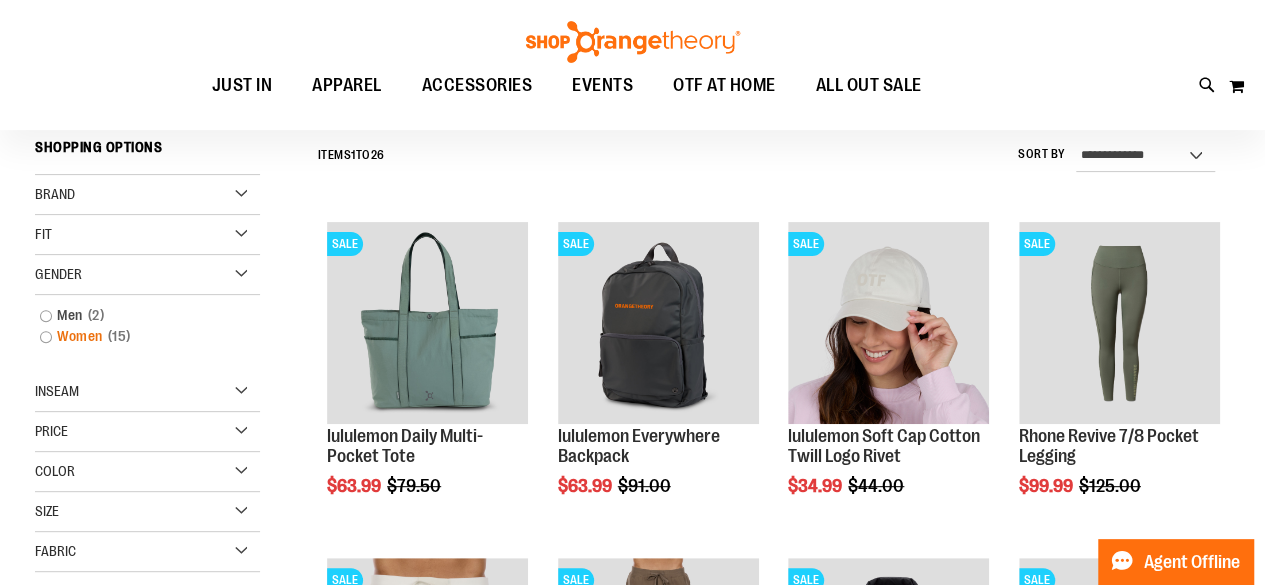 scroll, scrollTop: 186, scrollLeft: 0, axis: vertical 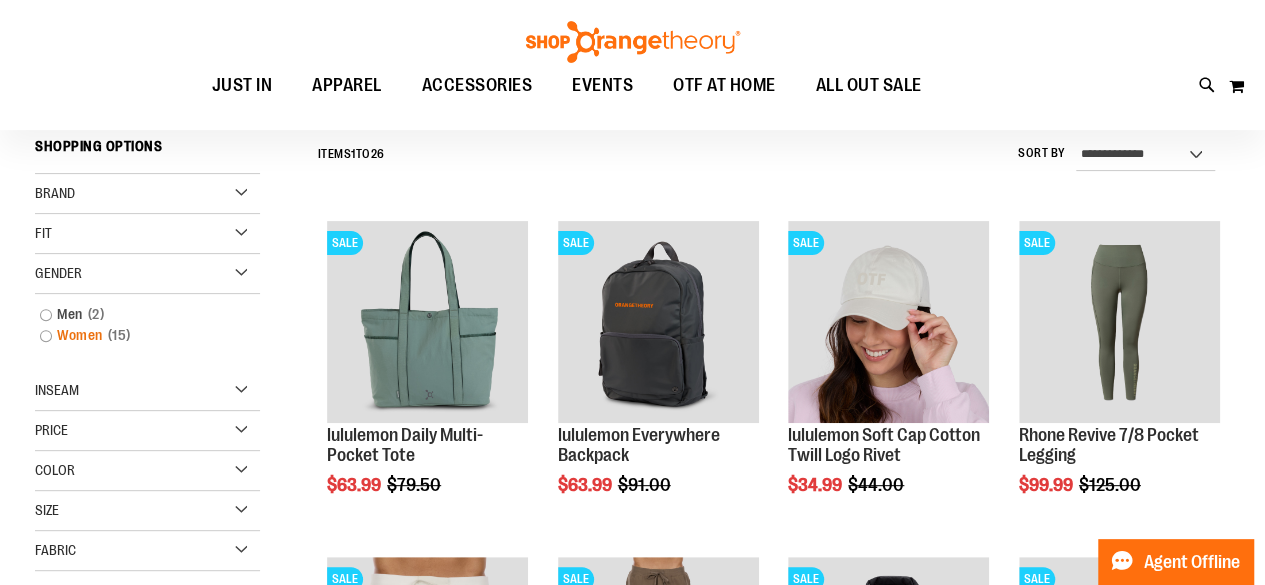 click on "Women                                             15
items" at bounding box center [138, 335] 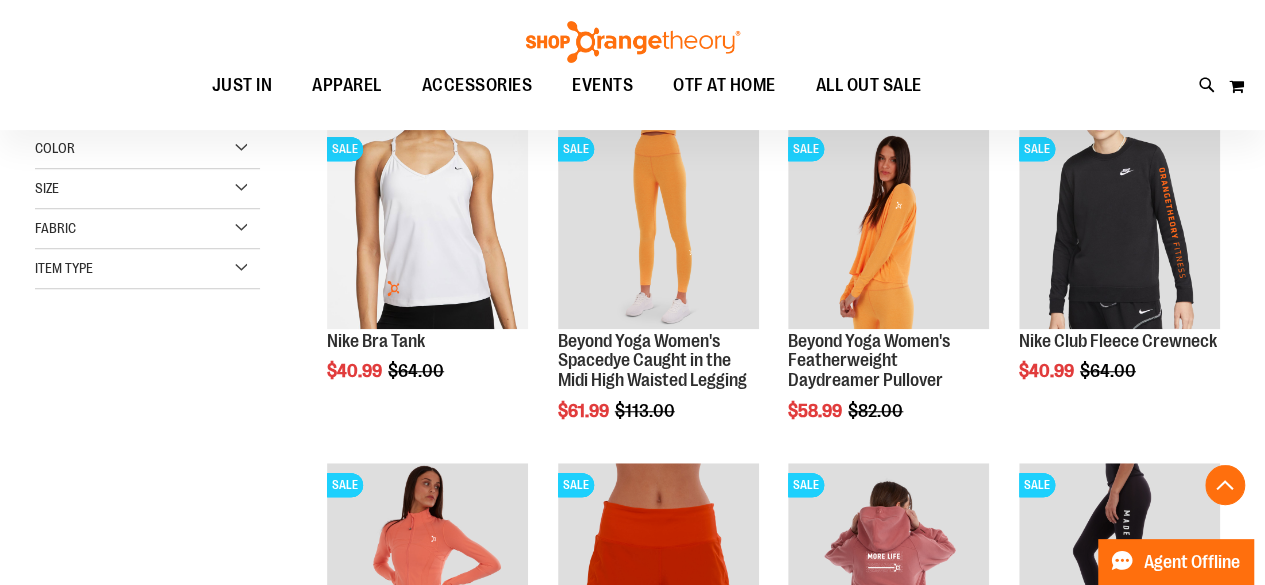 scroll, scrollTop: 628, scrollLeft: 0, axis: vertical 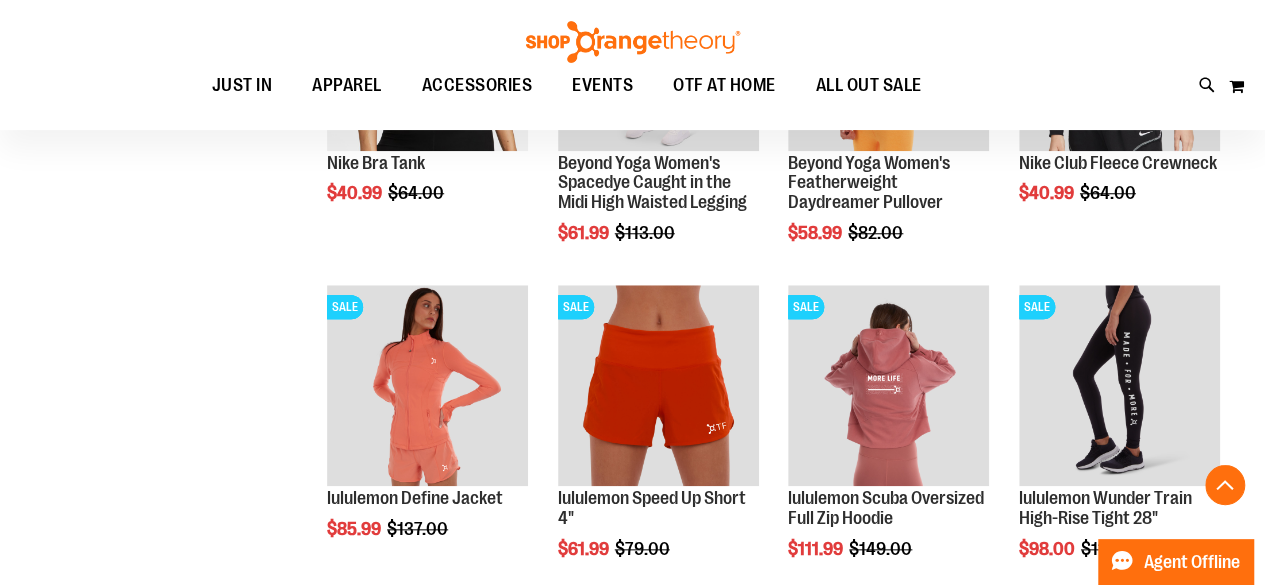 click on "**********" at bounding box center (632, 461) 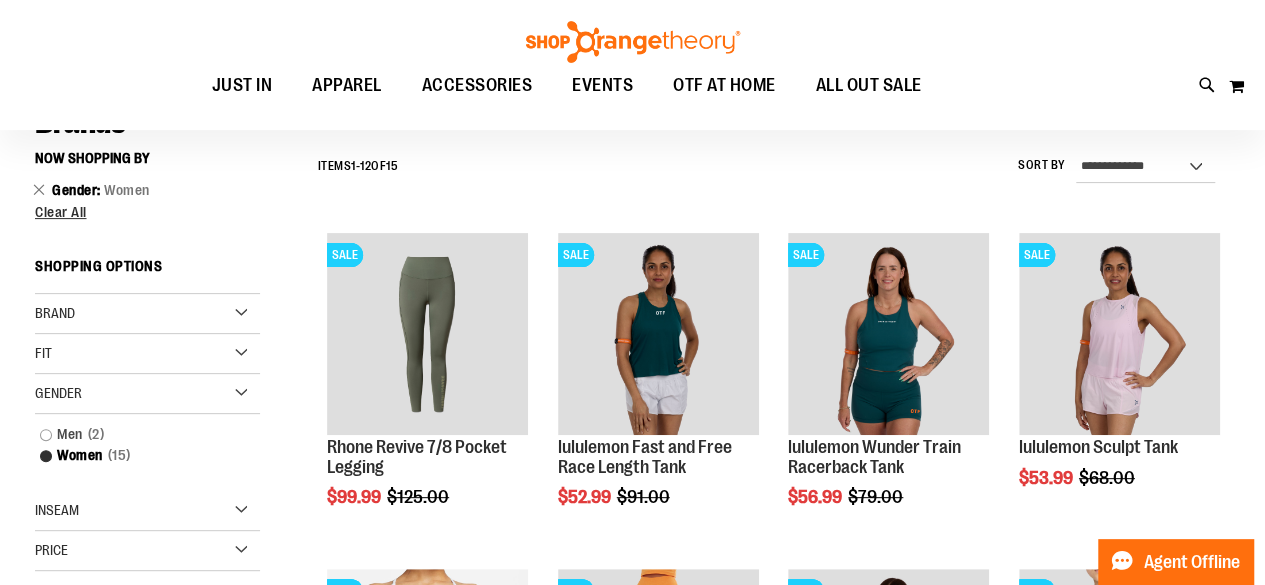 scroll, scrollTop: 244, scrollLeft: 0, axis: vertical 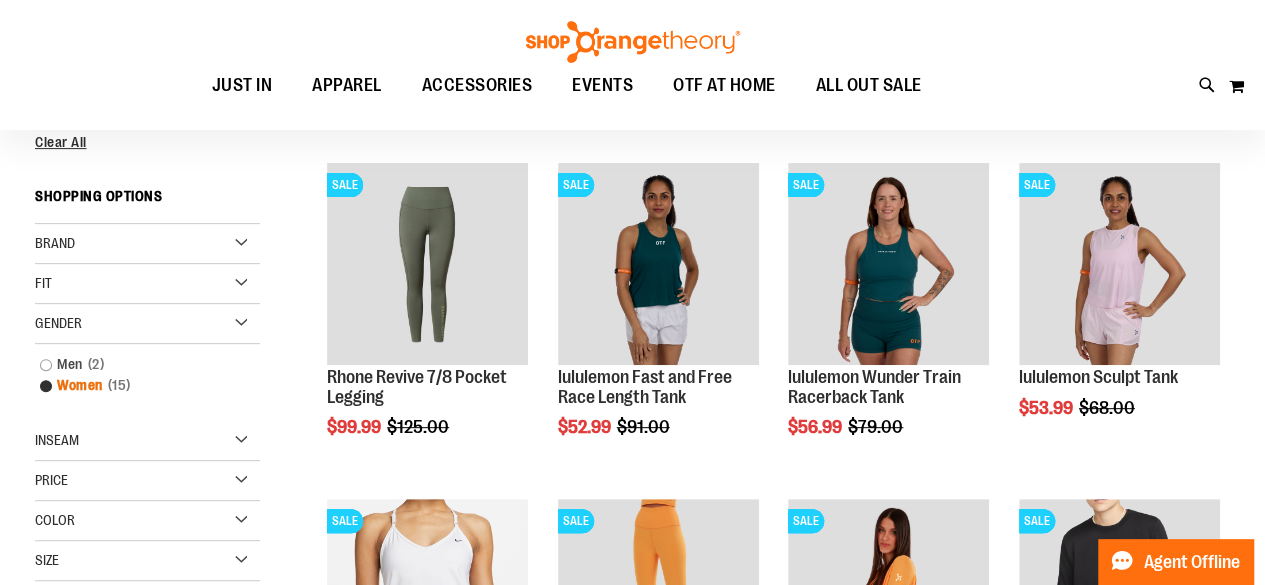click on "Women                                             15
items" at bounding box center (138, 385) 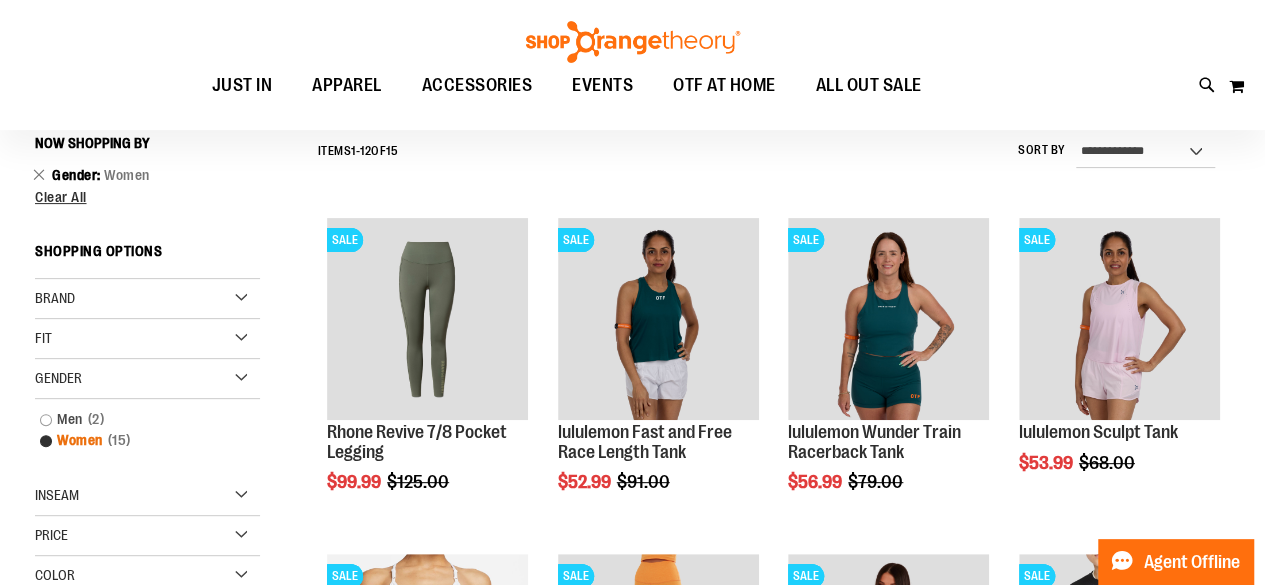 scroll, scrollTop: 186, scrollLeft: 0, axis: vertical 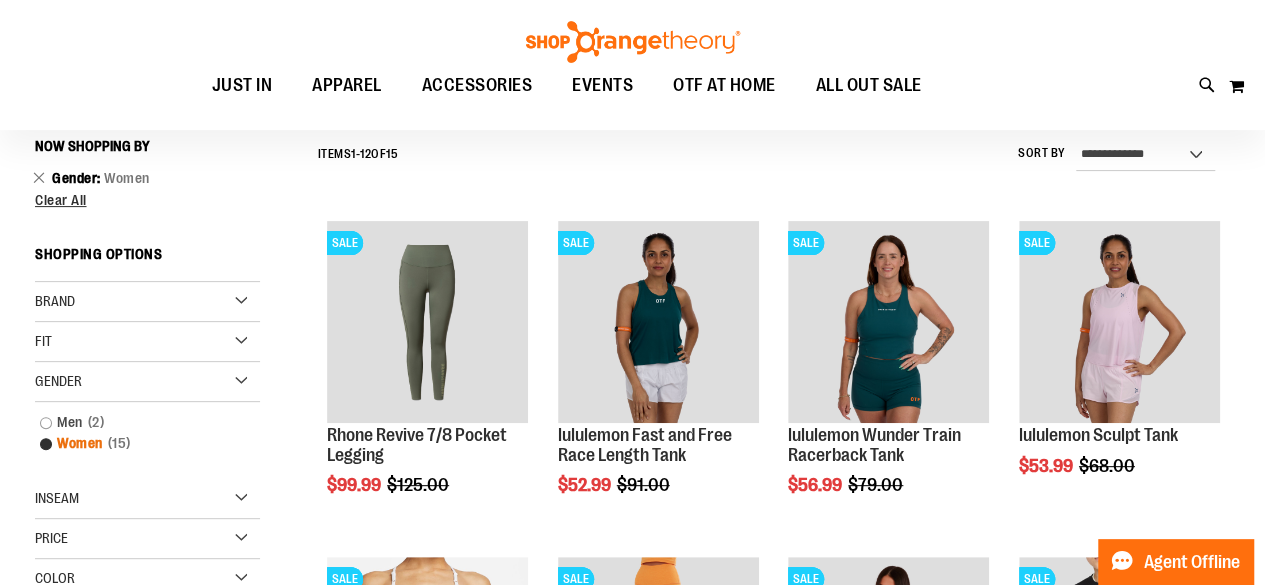 click on "Gender" at bounding box center [147, 382] 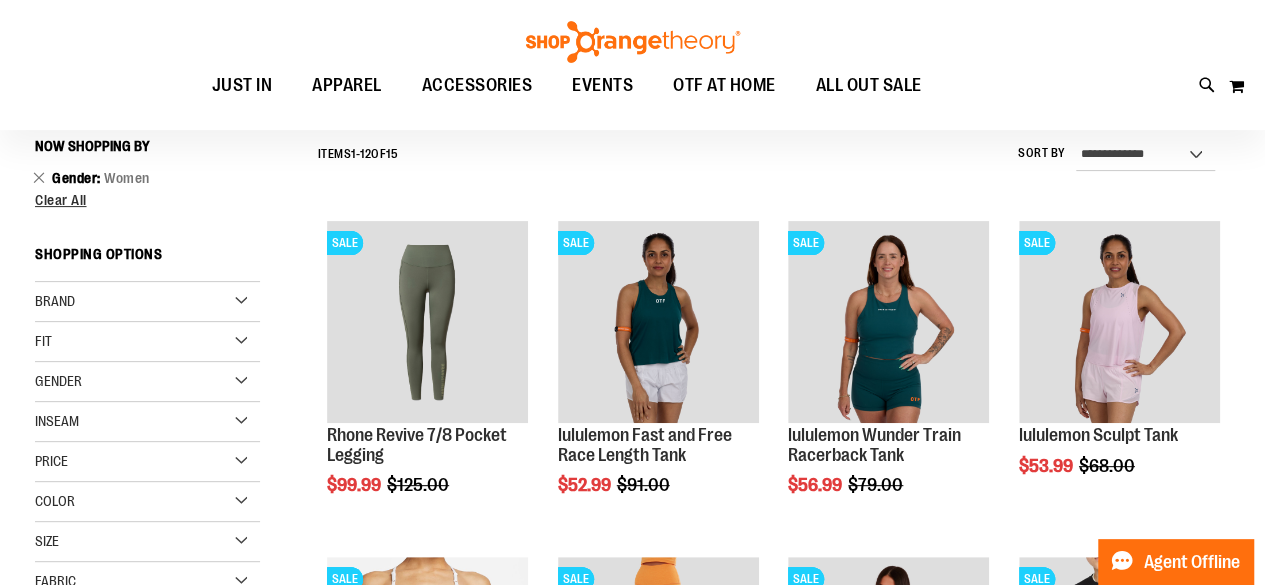 click on "Brand" at bounding box center [147, 302] 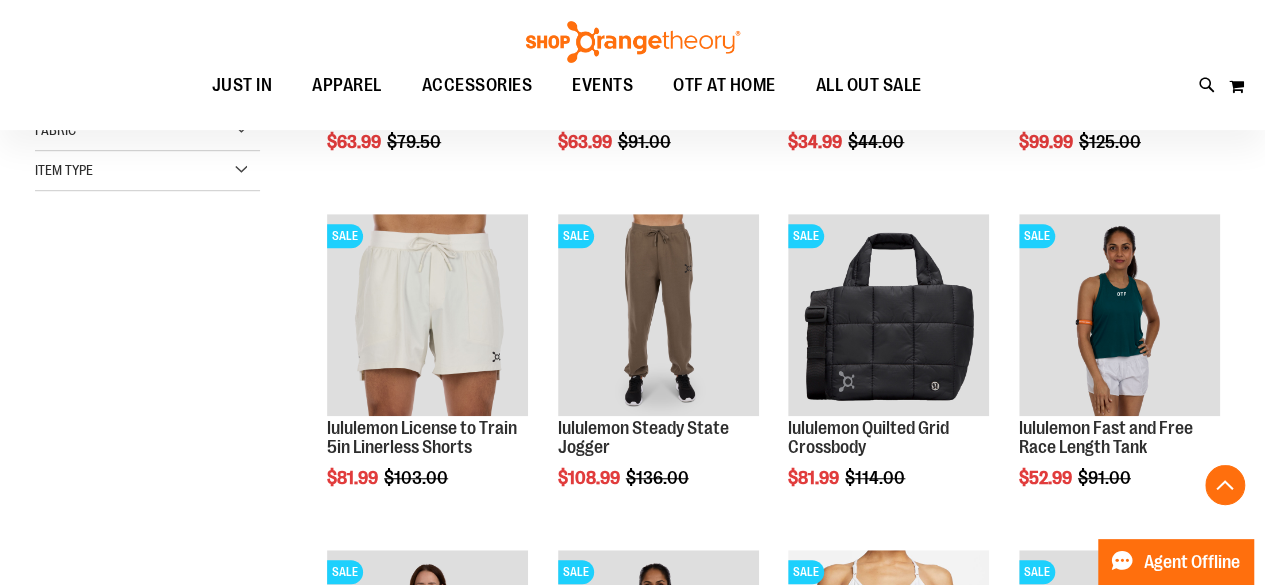 scroll, scrollTop: 548, scrollLeft: 0, axis: vertical 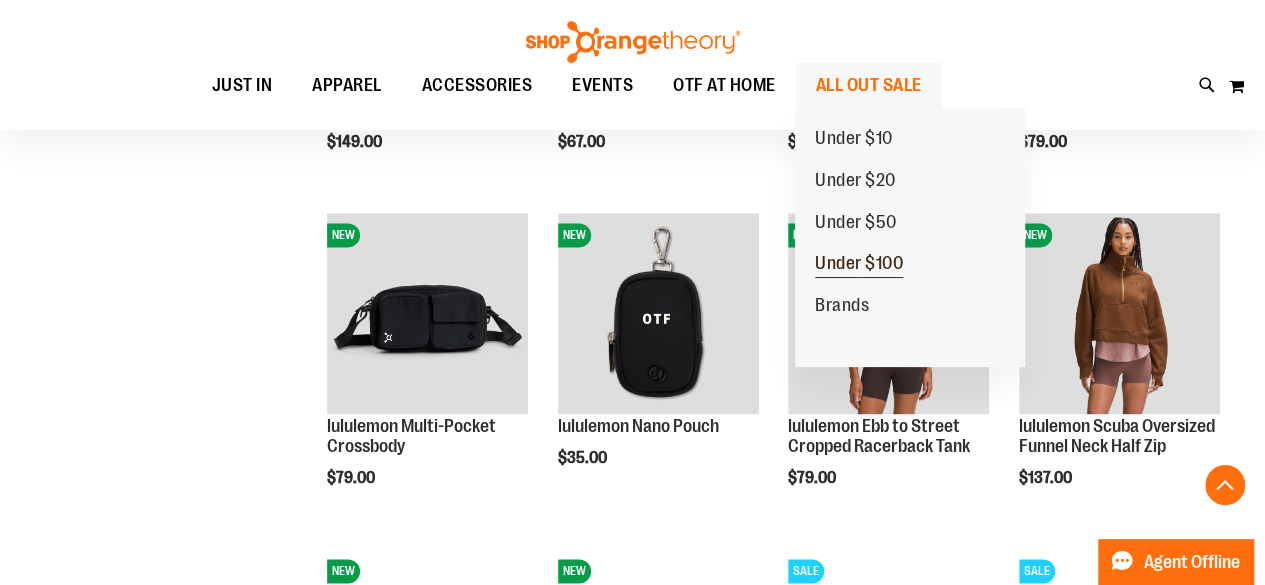 type on "**********" 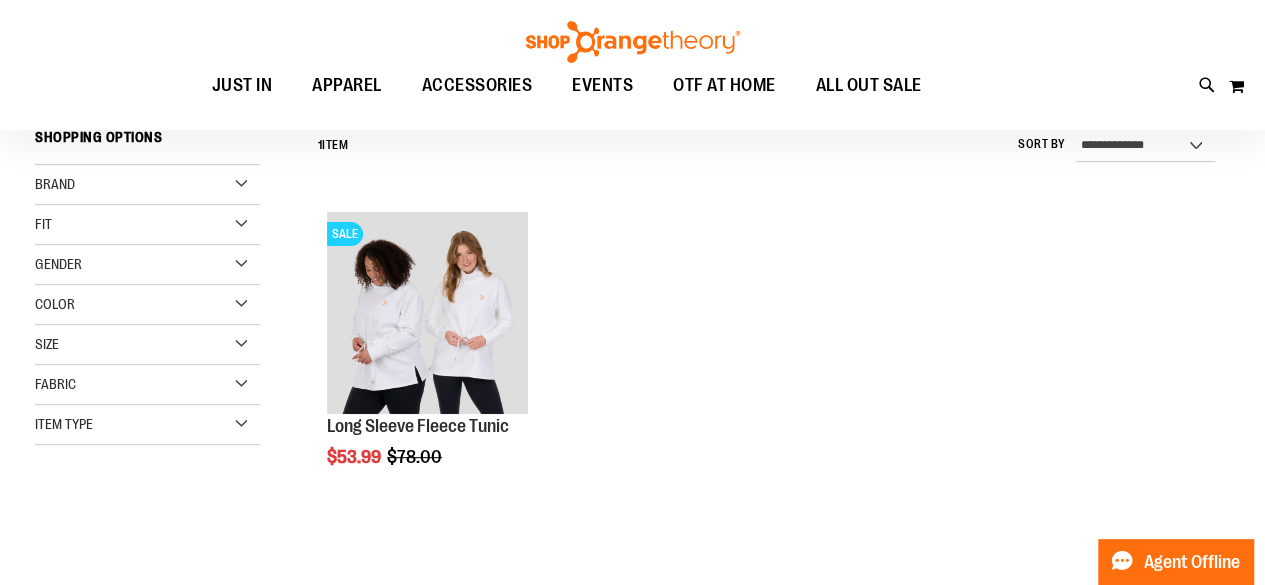 scroll, scrollTop: 196, scrollLeft: 0, axis: vertical 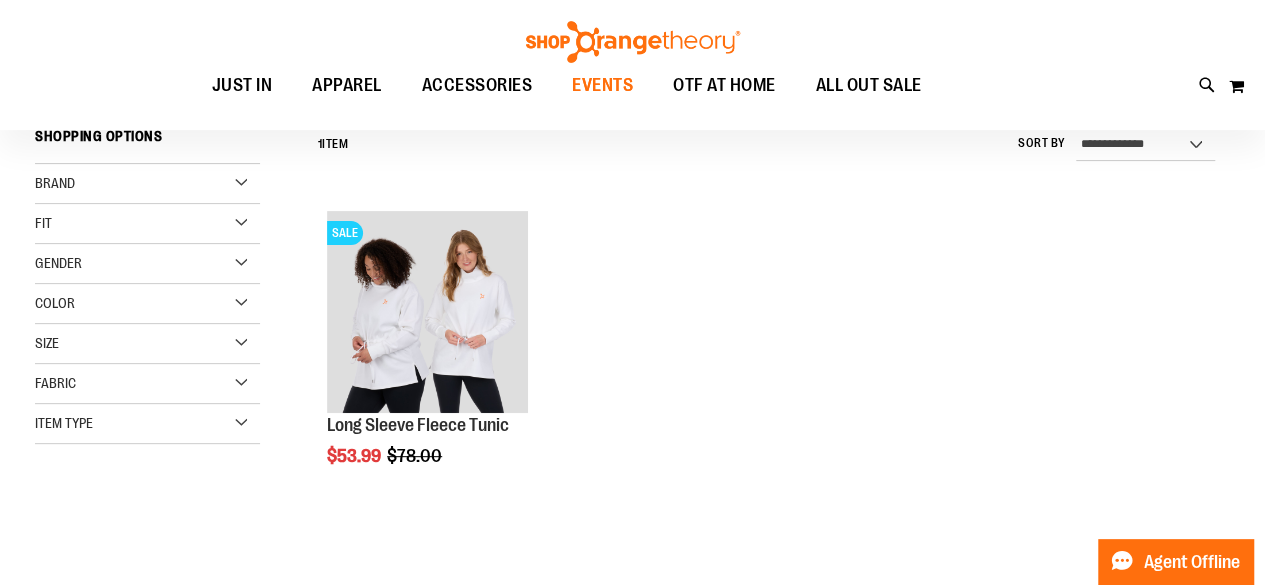 type on "**********" 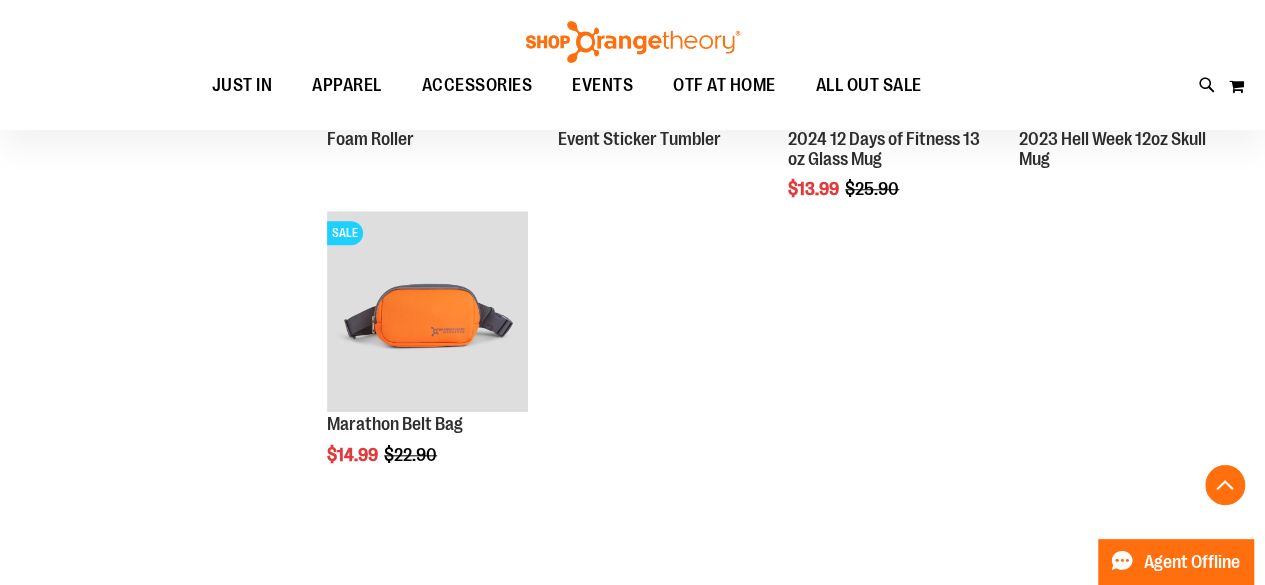 scroll, scrollTop: 770, scrollLeft: 0, axis: vertical 